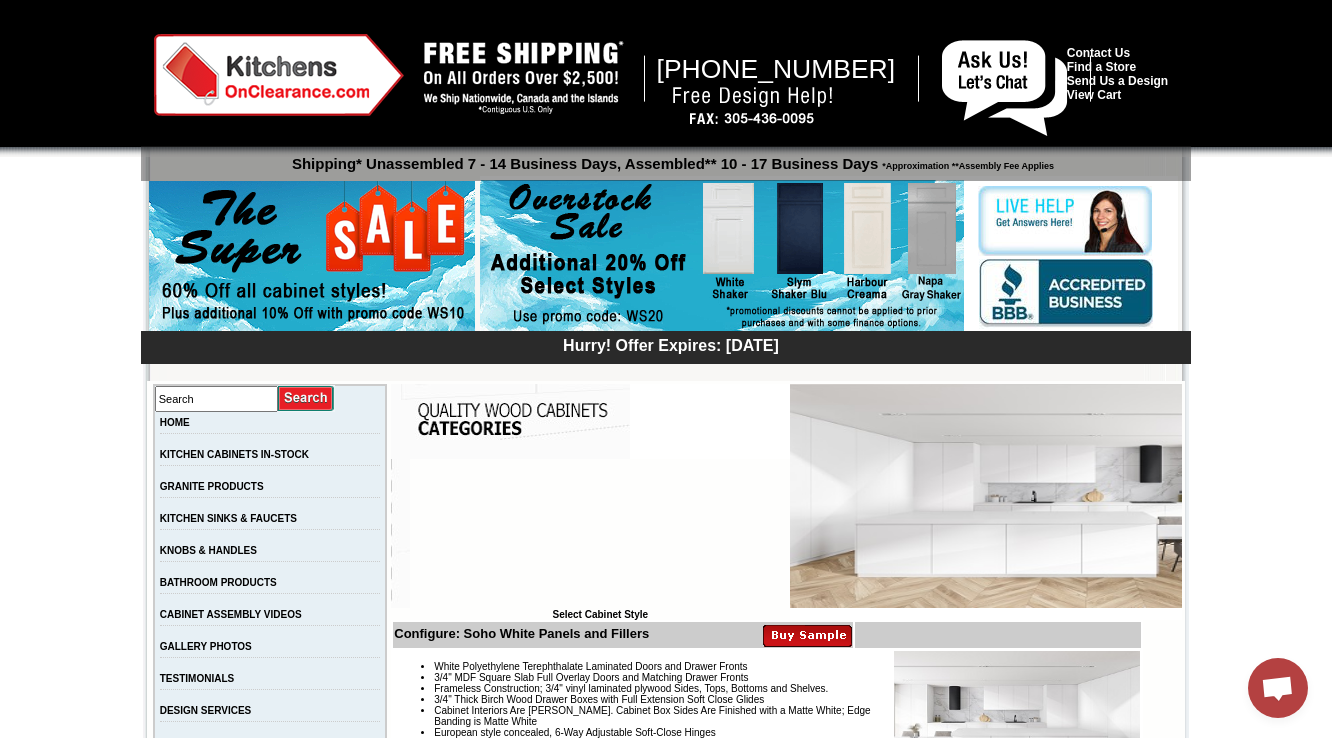 scroll, scrollTop: 720, scrollLeft: 0, axis: vertical 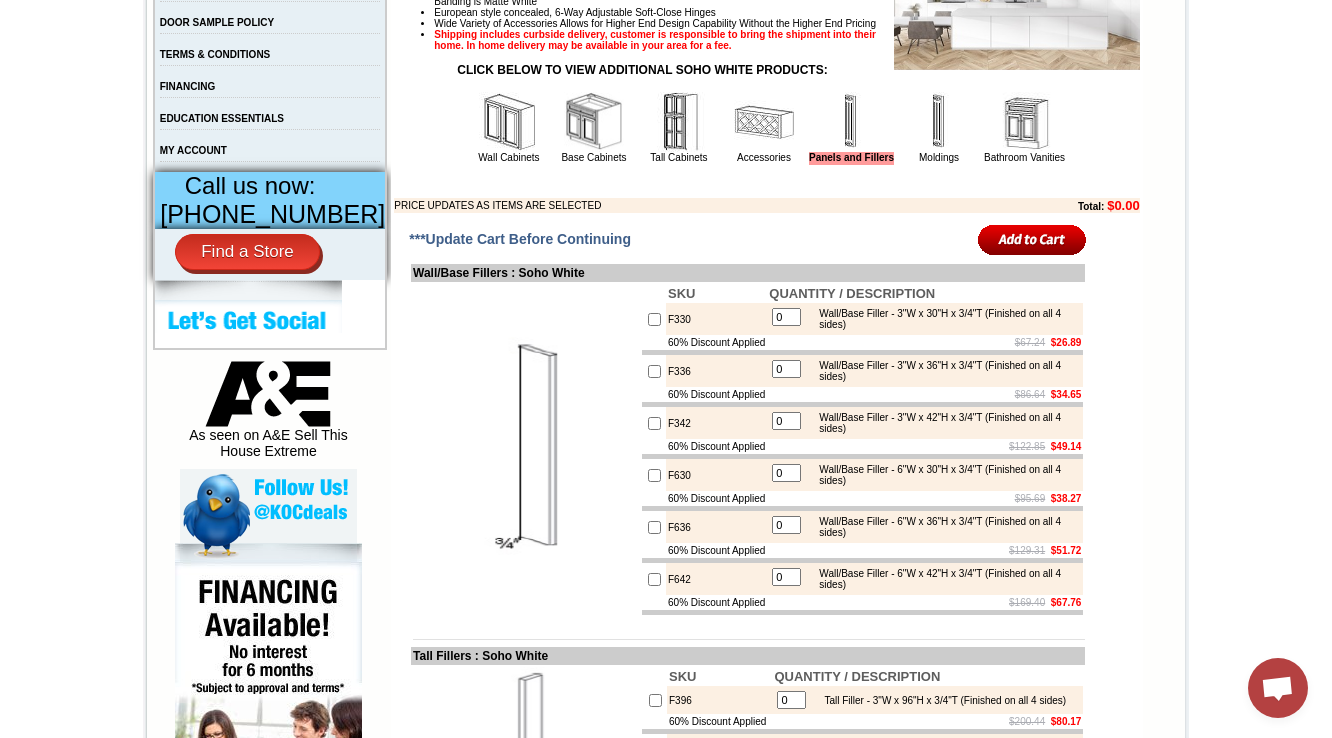 click on "Wall Cabinets" at bounding box center [509, 127] 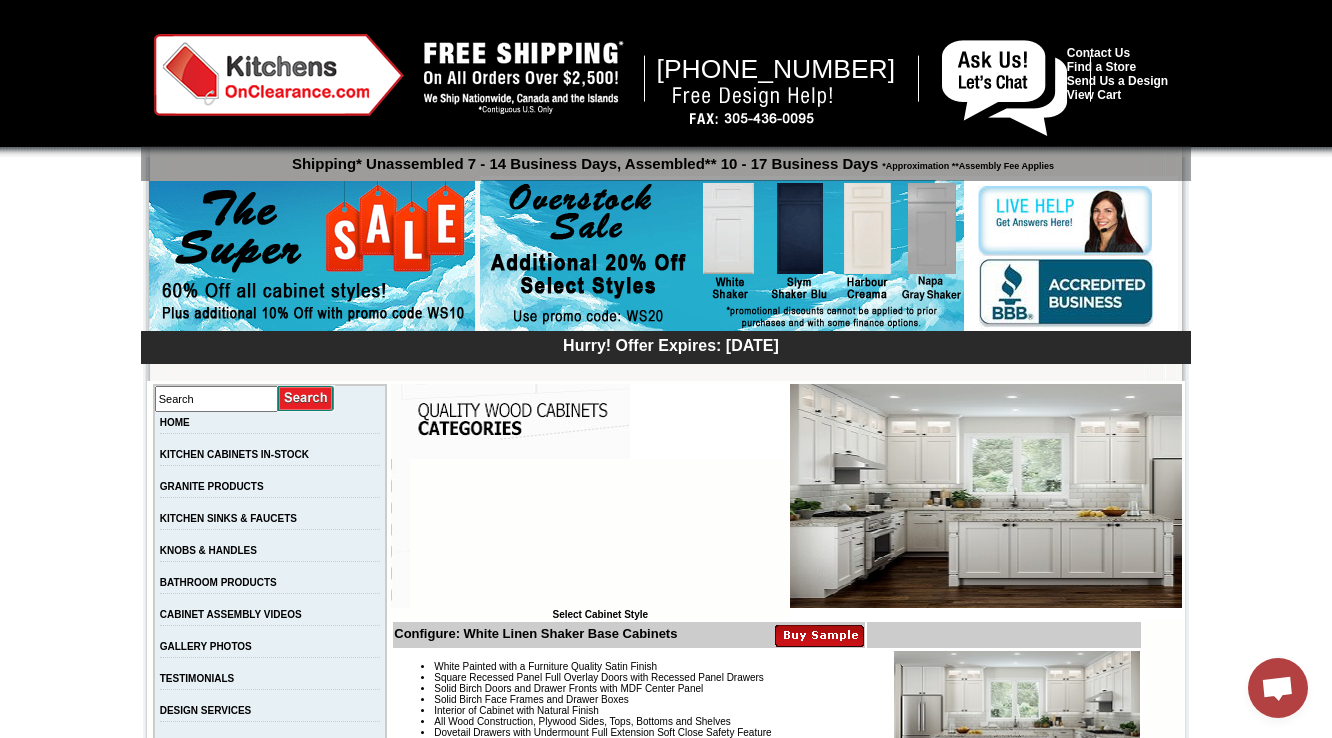 scroll, scrollTop: 10240, scrollLeft: 0, axis: vertical 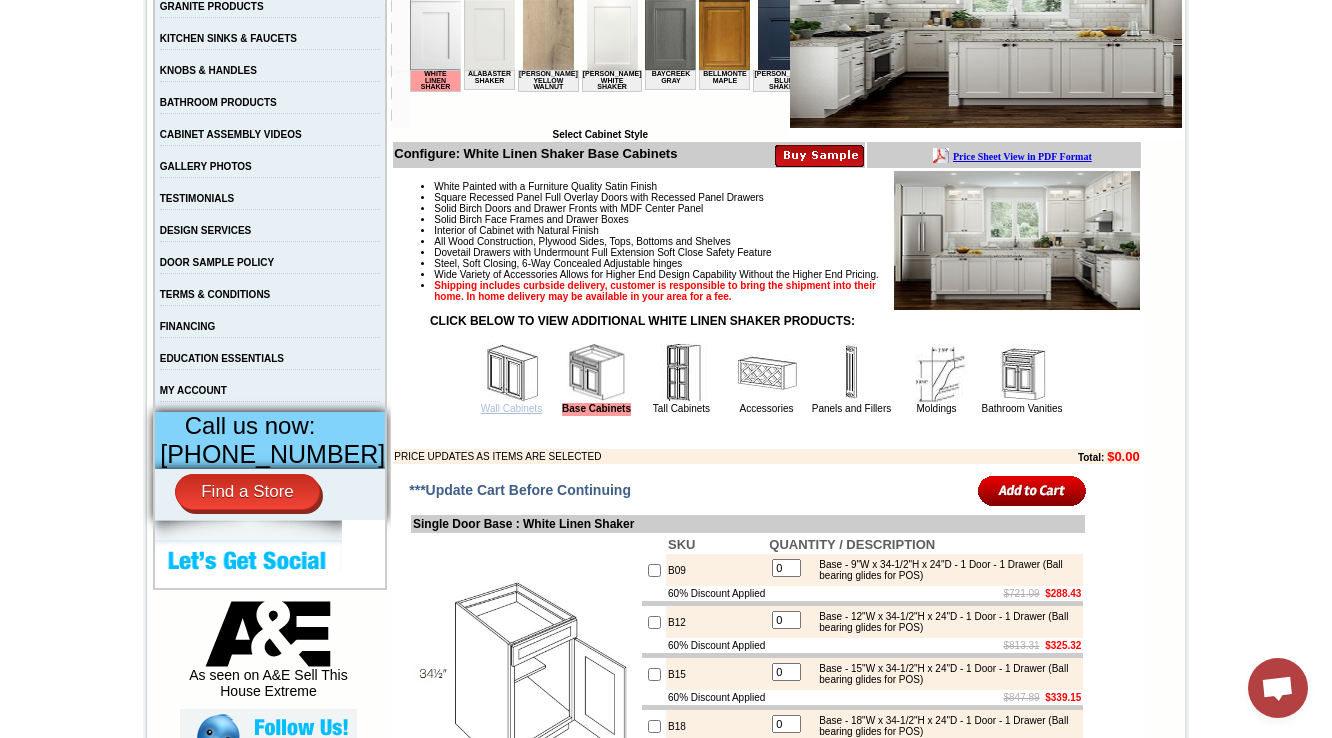 click on "Wall Cabinets" at bounding box center [511, 408] 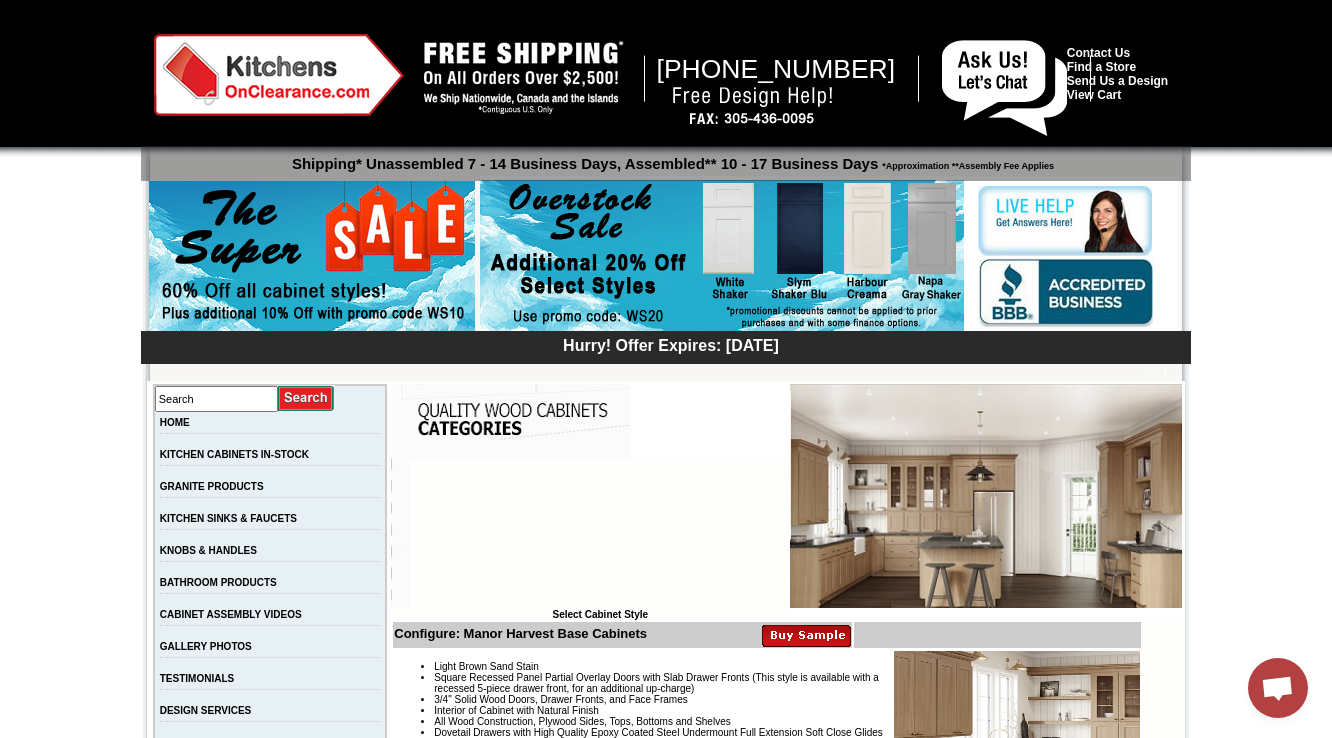 scroll, scrollTop: 480, scrollLeft: 0, axis: vertical 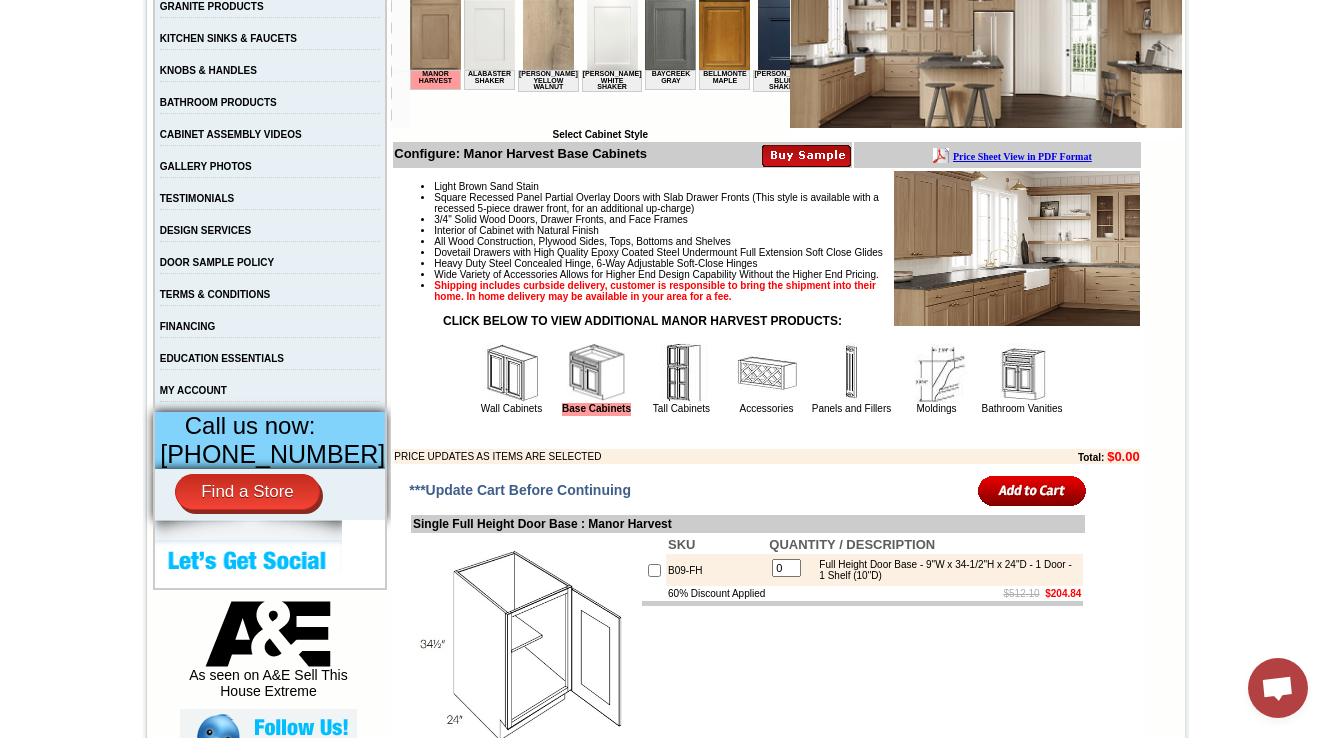 click on "Light Brown Sand Stain
Square Recessed Panel Partial Overlay Doors with Slab Drawer Fronts (This style is available with a recessed 5-piece drawer front, for an additional up-charge)
3/4" Solid Wood Doors, Drawer Fronts, and Face Frames
Interior of Cabinet with Natural Finish
All Wood Construction, Plywood Sides, Tops, Bottoms and Shelves
Dovetail Drawers with High Quality Epoxy Coated Steel Undermount Full Extension Soft Close Glides
Heavy Duty Steel Concealed Hinge, 6-Way Adjustable Soft-Close Hinges
Wide Variety of Accessories Allows for Higher End Design Capability Without the Higher End Pricing.
Shipping includes curbside delivery, customer is responsible to bring the shipment into their home. In home delivery may be available in your area for a fee." at bounding box center (766, 317) 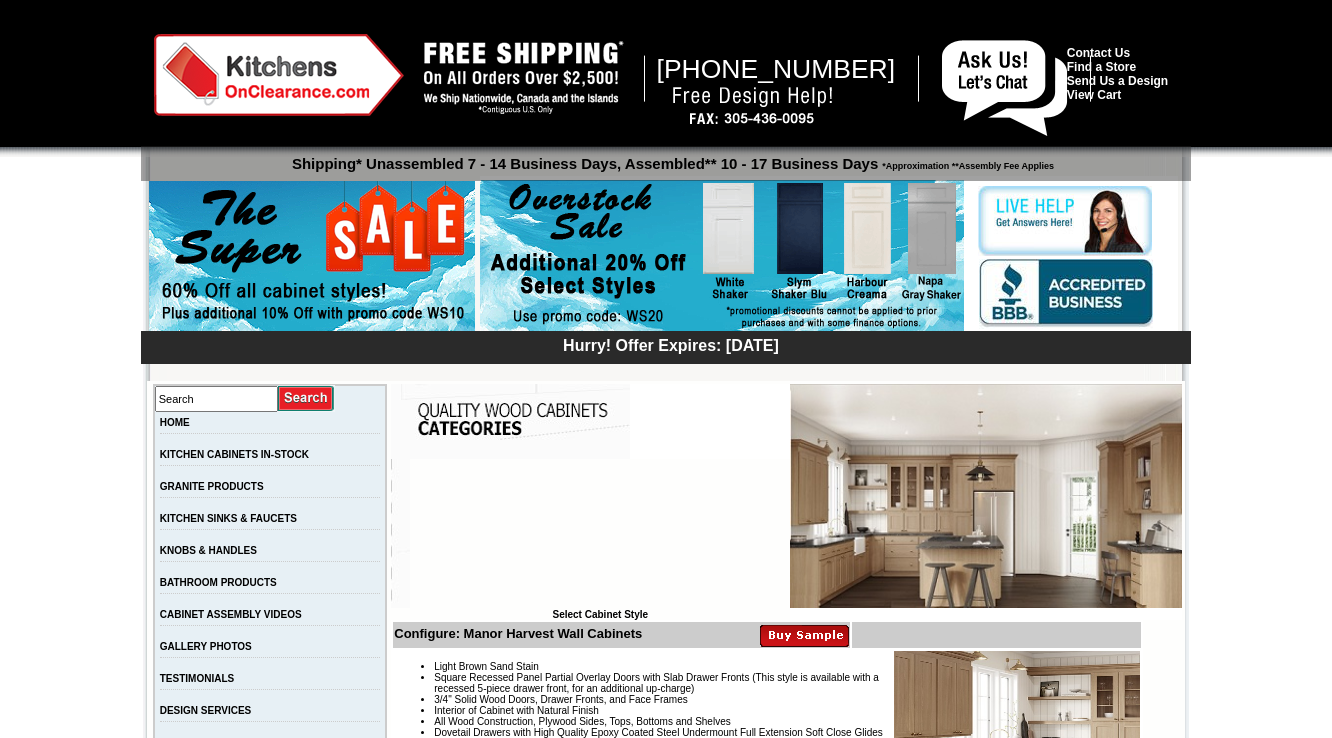 scroll, scrollTop: 0, scrollLeft: 0, axis: both 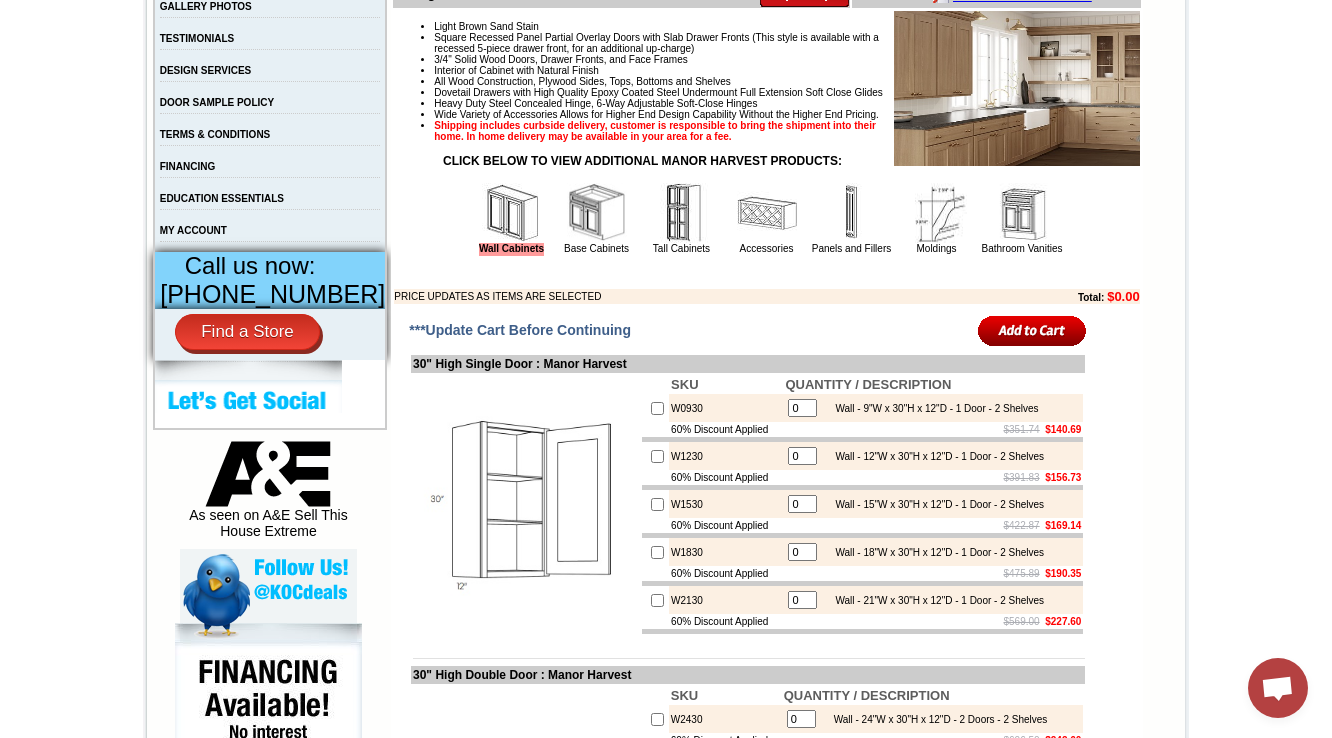drag, startPoint x: 1240, startPoint y: 74, endPoint x: 1223, endPoint y: 108, distance: 38.013157 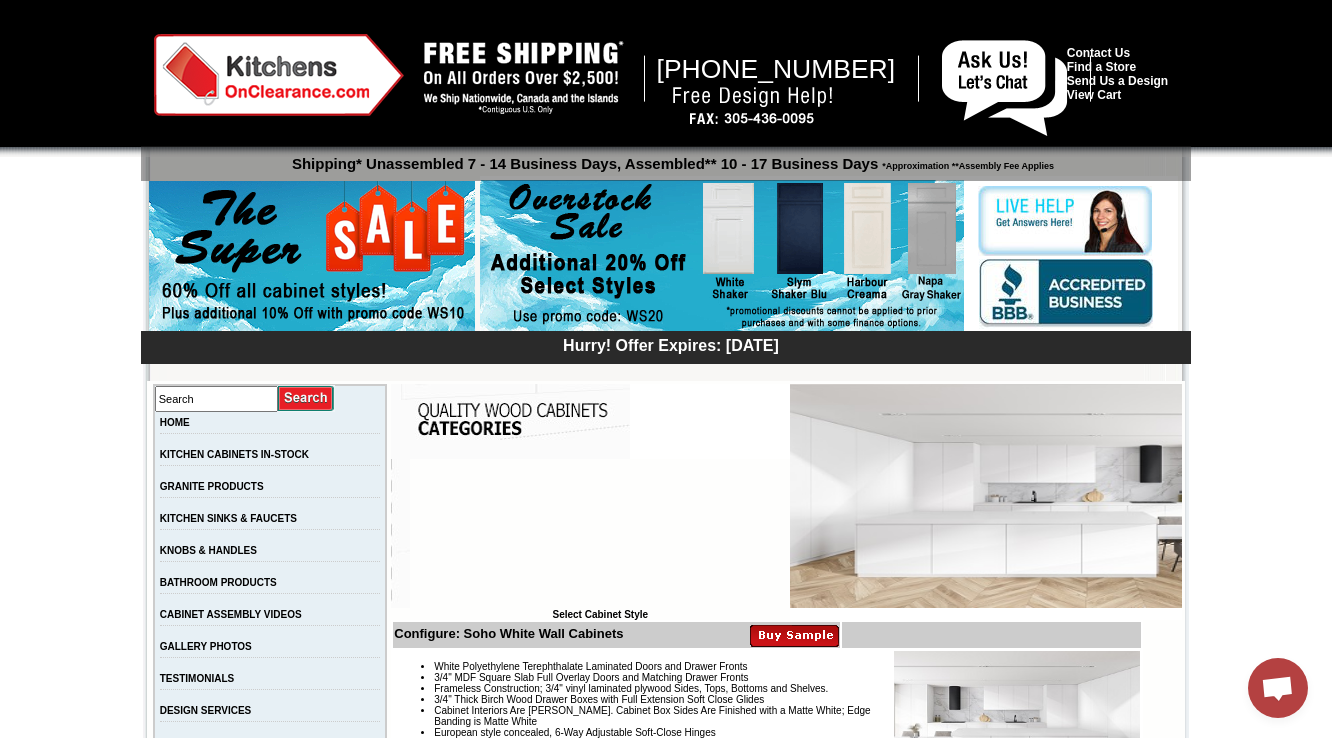 scroll, scrollTop: 0, scrollLeft: 0, axis: both 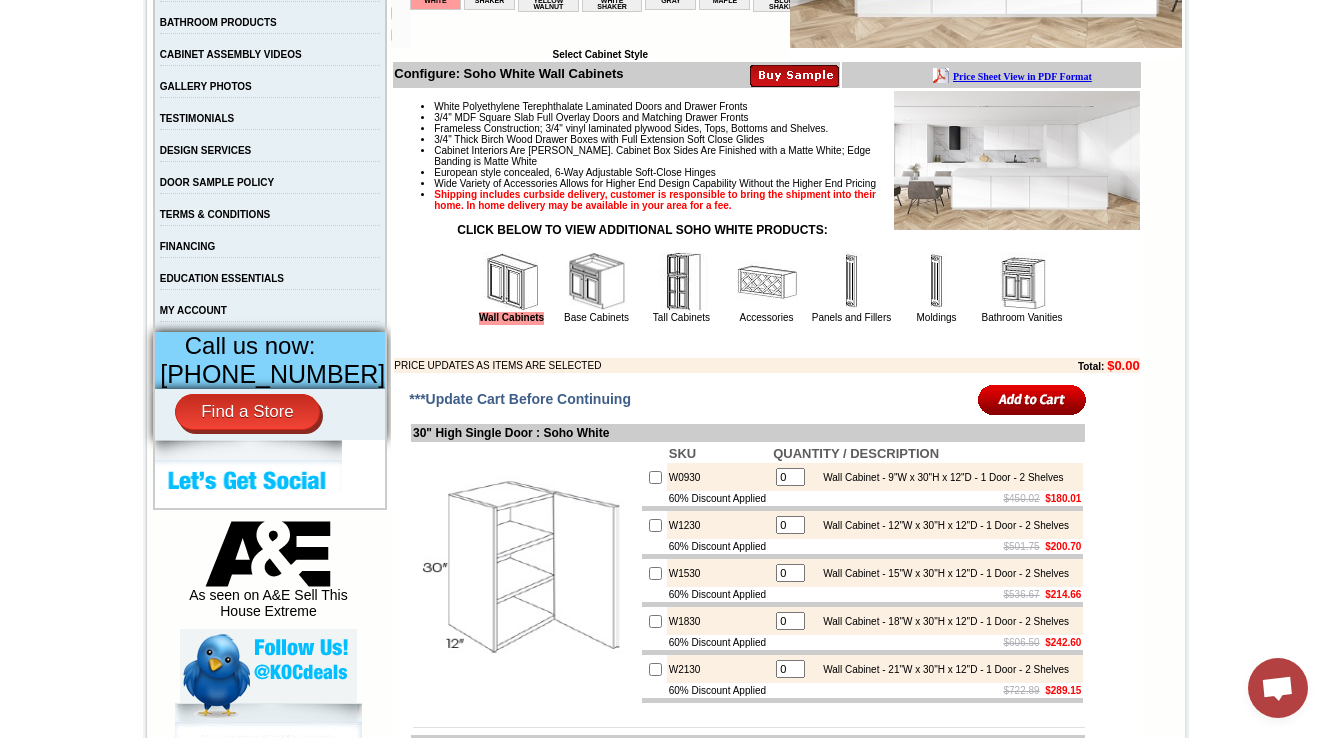 click at bounding box center [525, 573] 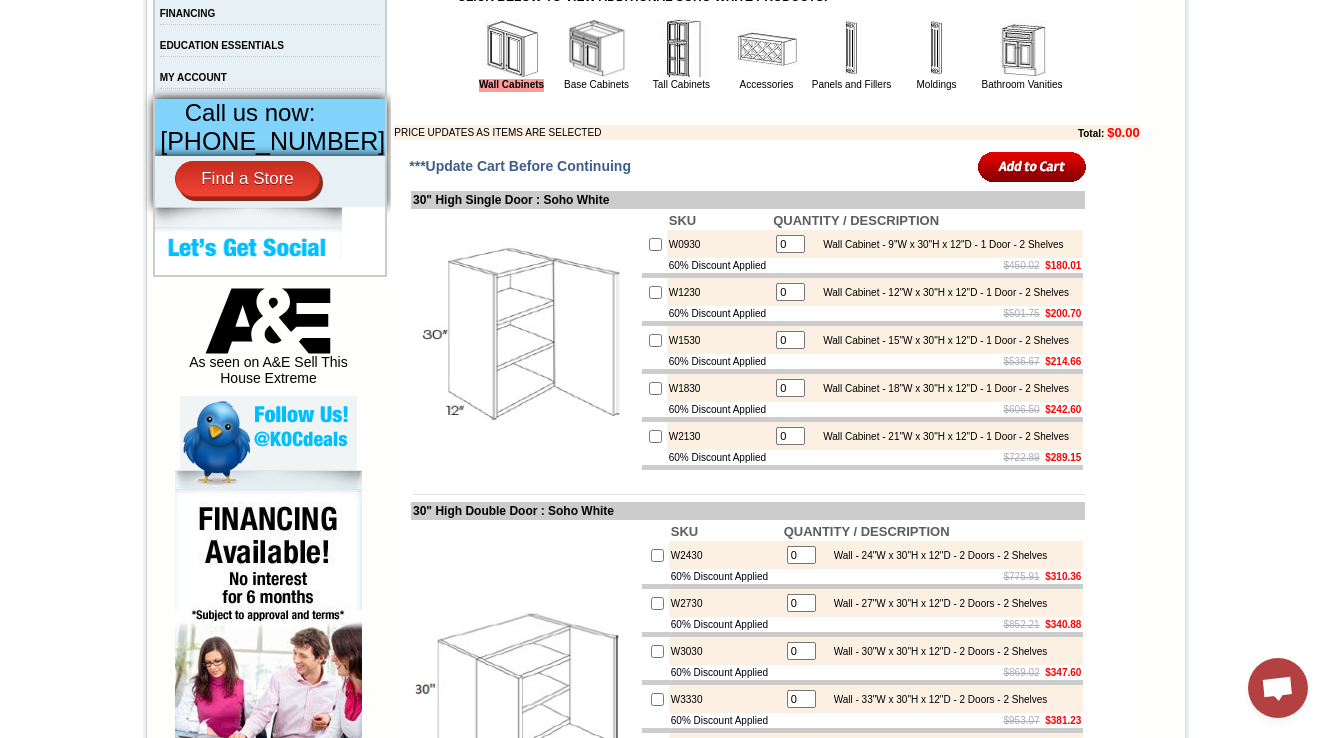 scroll, scrollTop: 800, scrollLeft: 0, axis: vertical 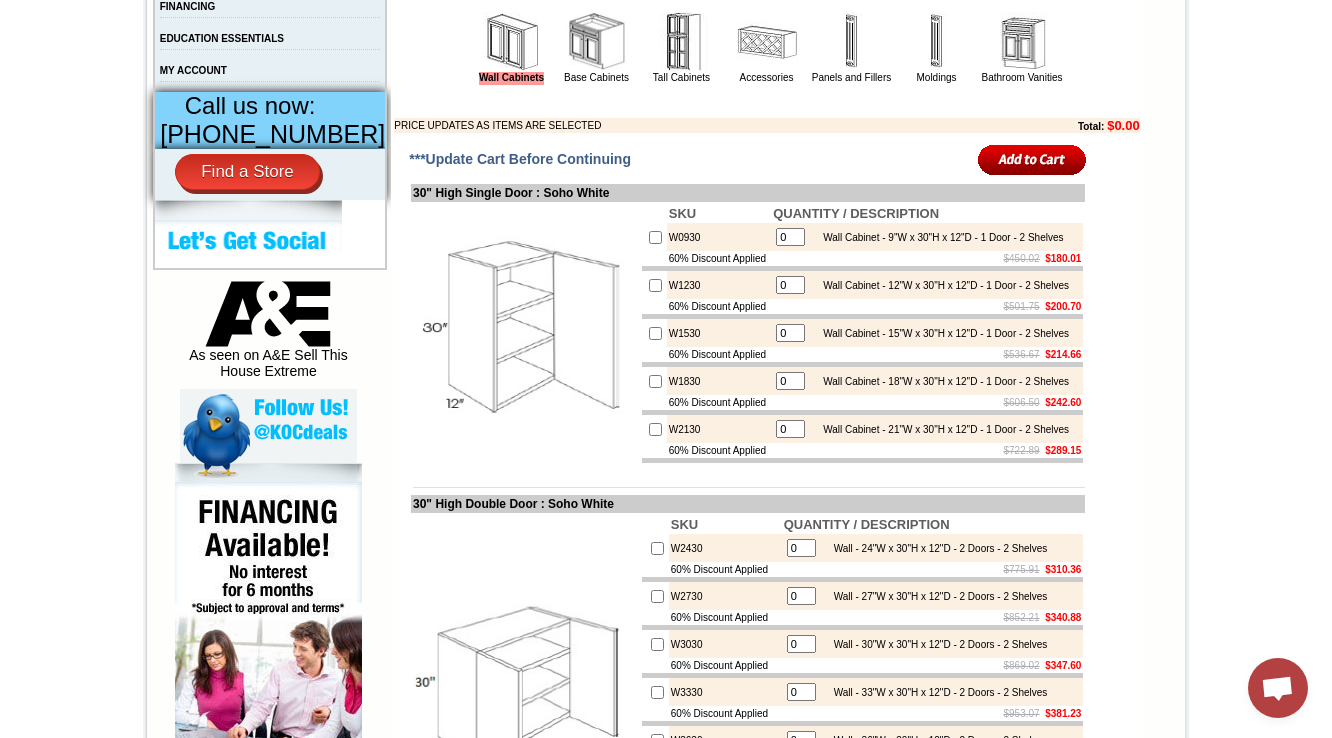 click at bounding box center (525, 333) 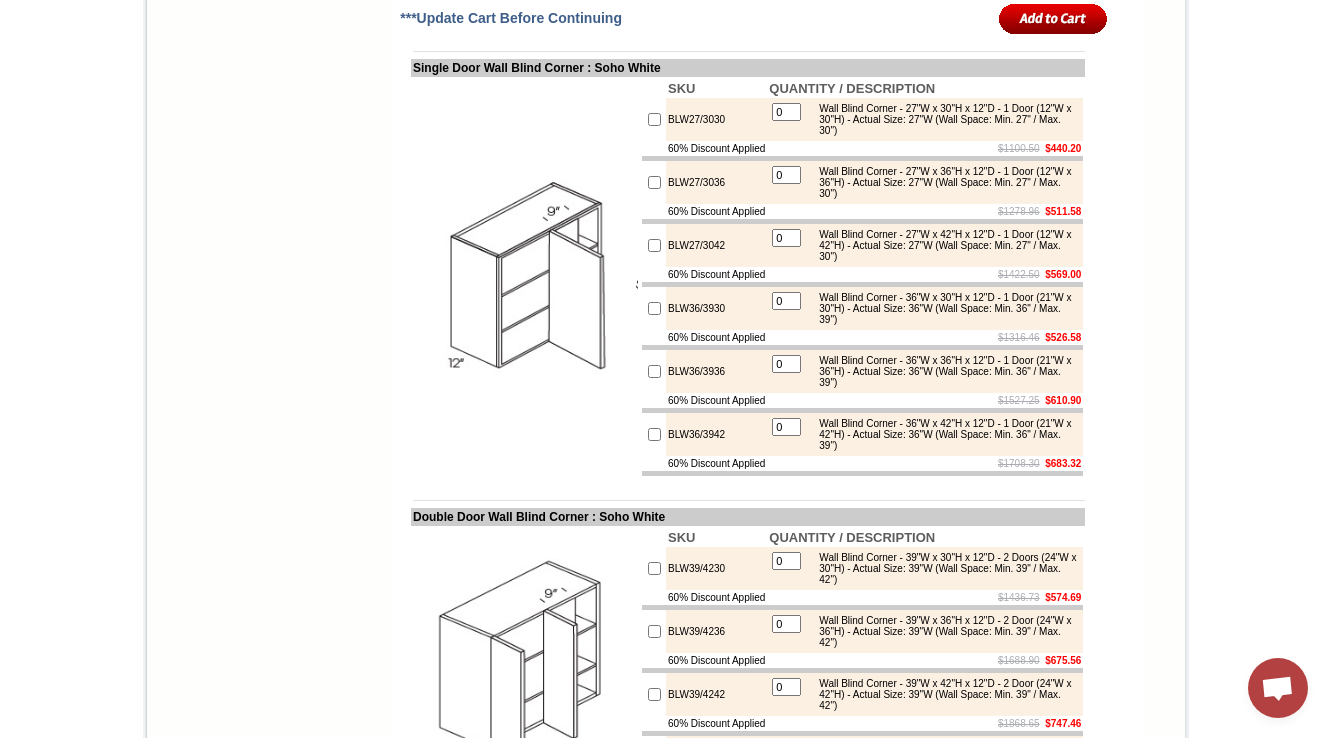 scroll, scrollTop: 5040, scrollLeft: 0, axis: vertical 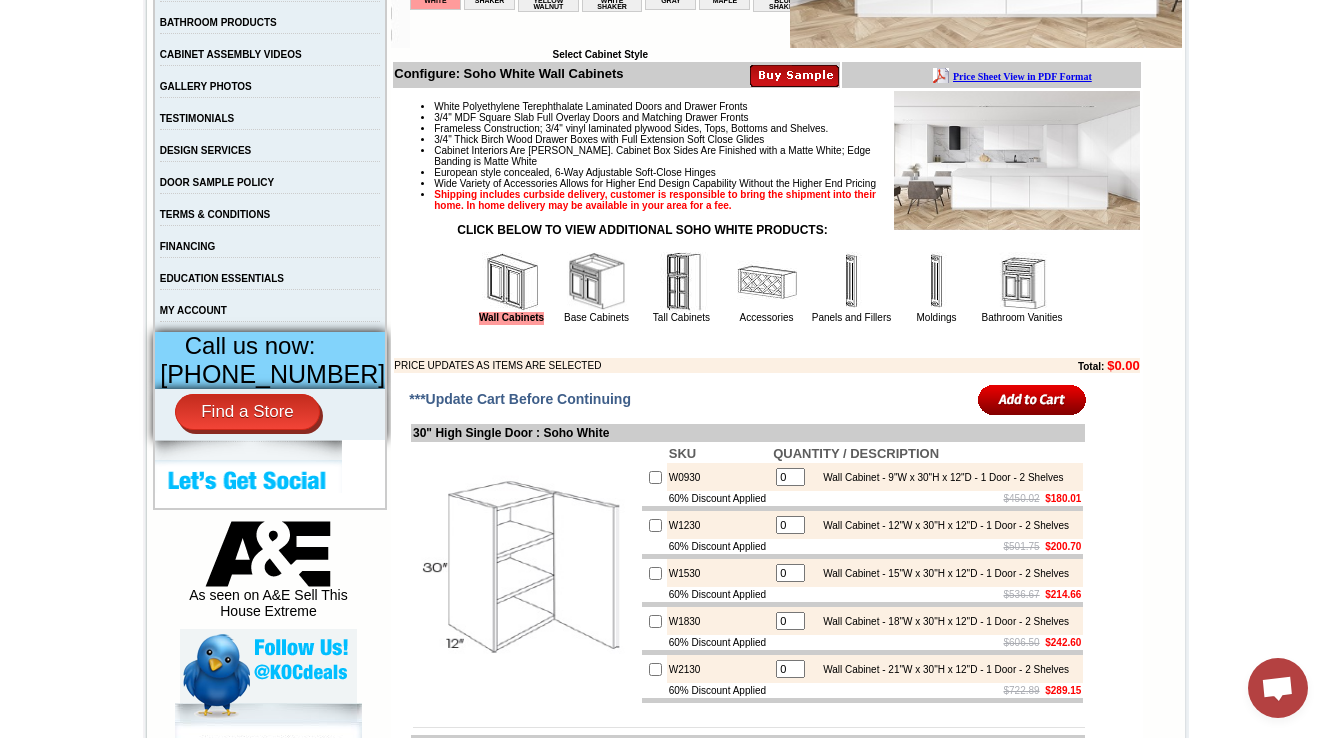 click at bounding box center [1022, 282] 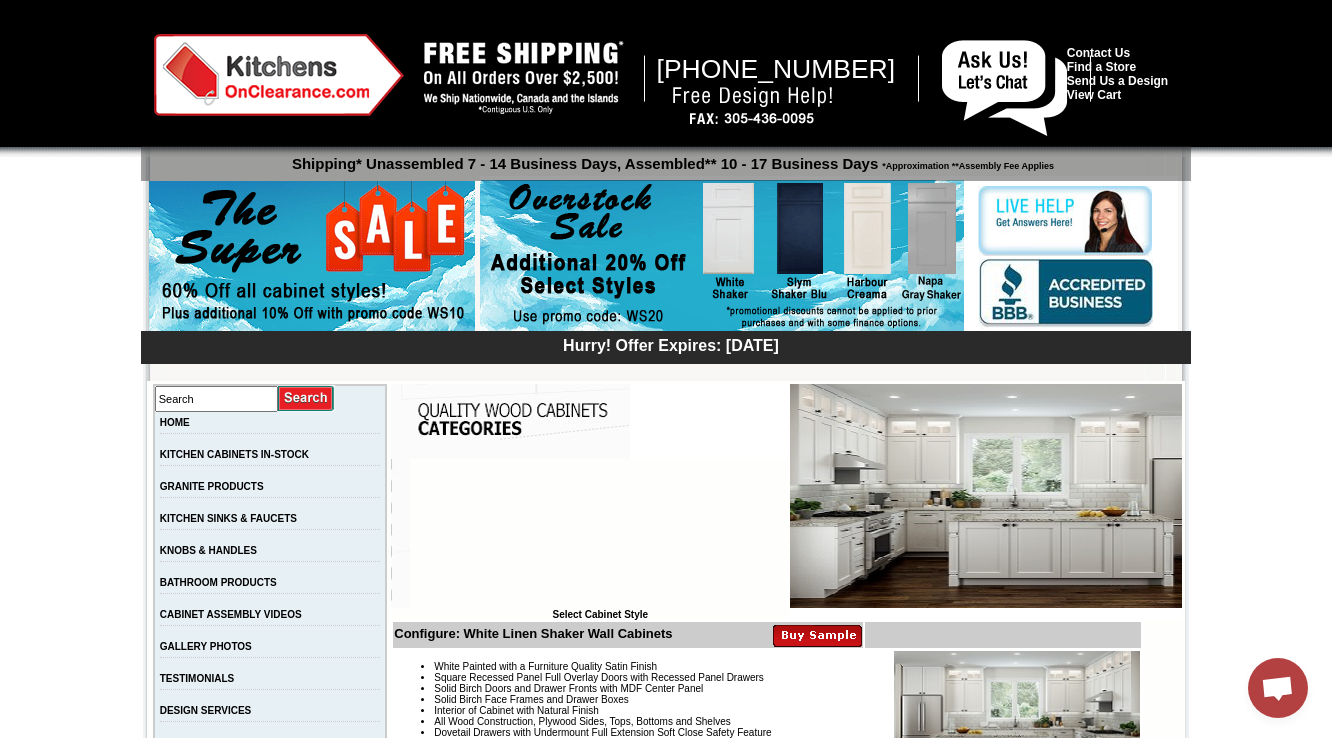 scroll, scrollTop: 0, scrollLeft: 0, axis: both 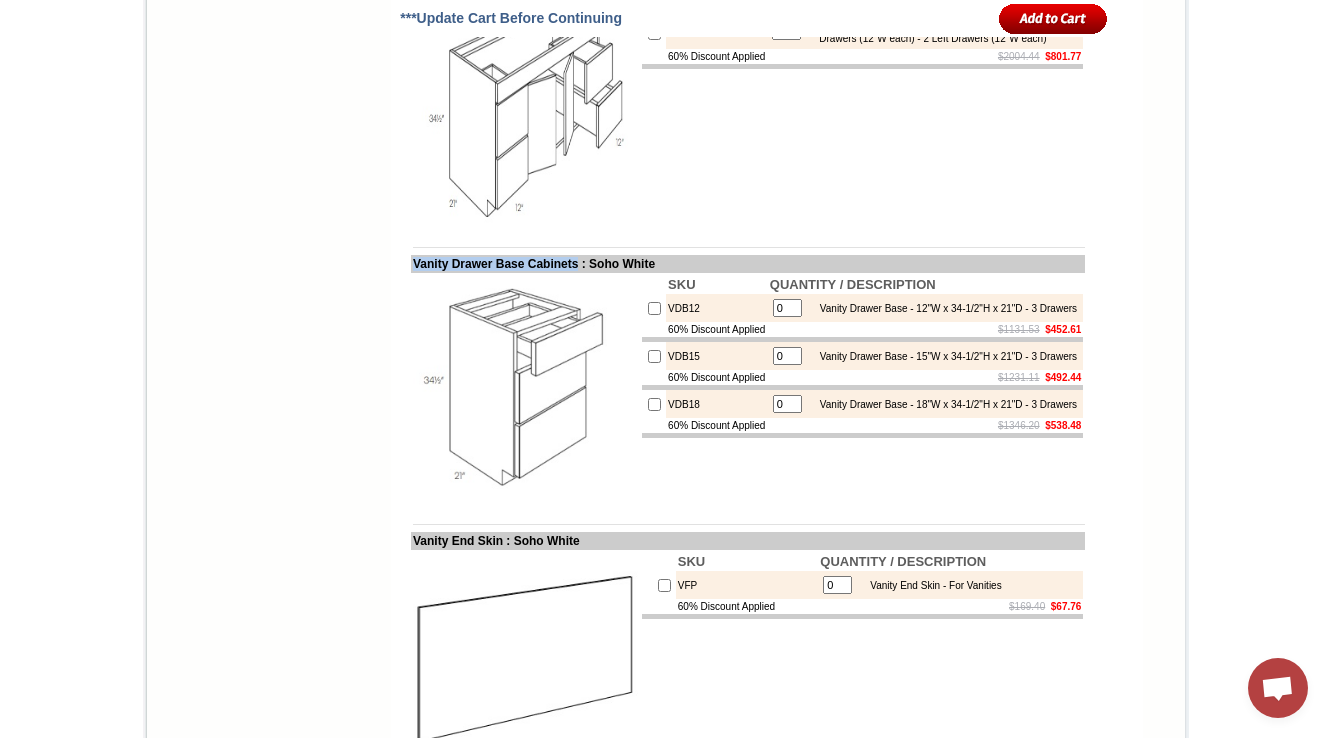 drag, startPoint x: 389, startPoint y: 321, endPoint x: 587, endPoint y: 323, distance: 198.0101 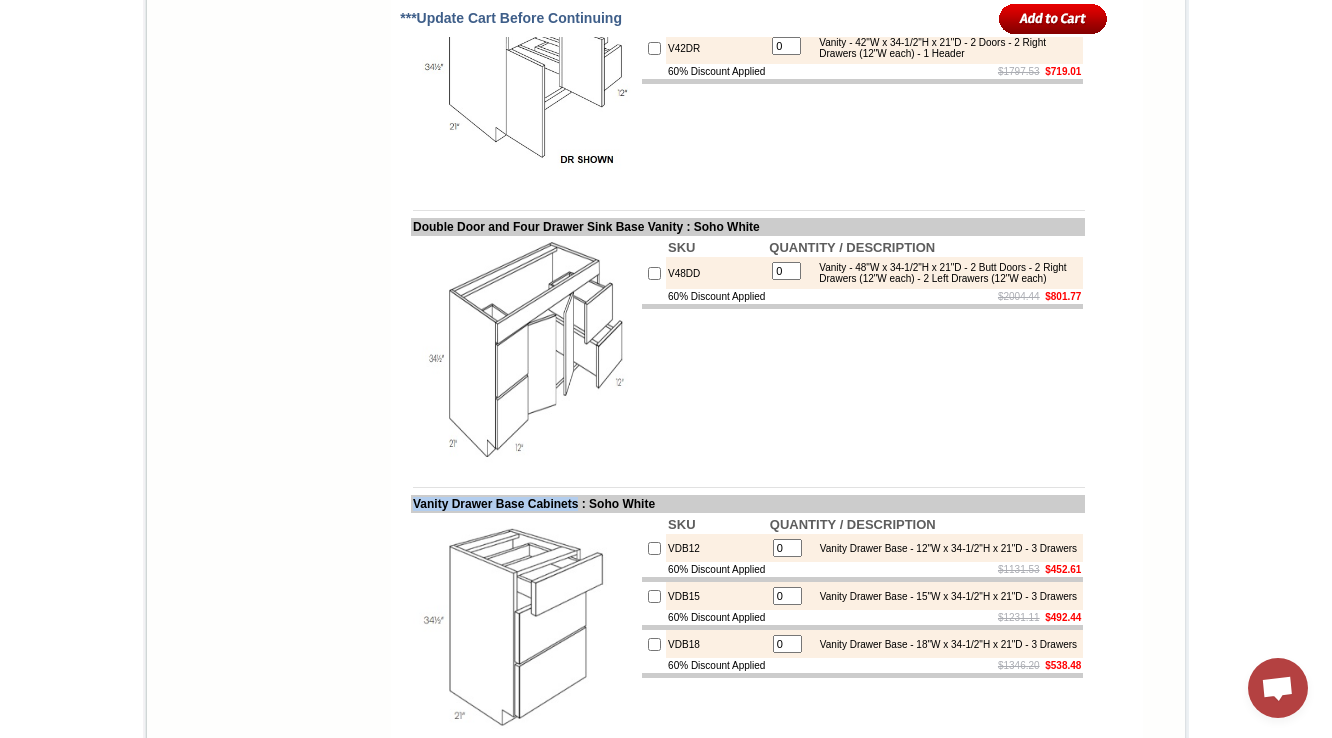 scroll, scrollTop: 2324, scrollLeft: 0, axis: vertical 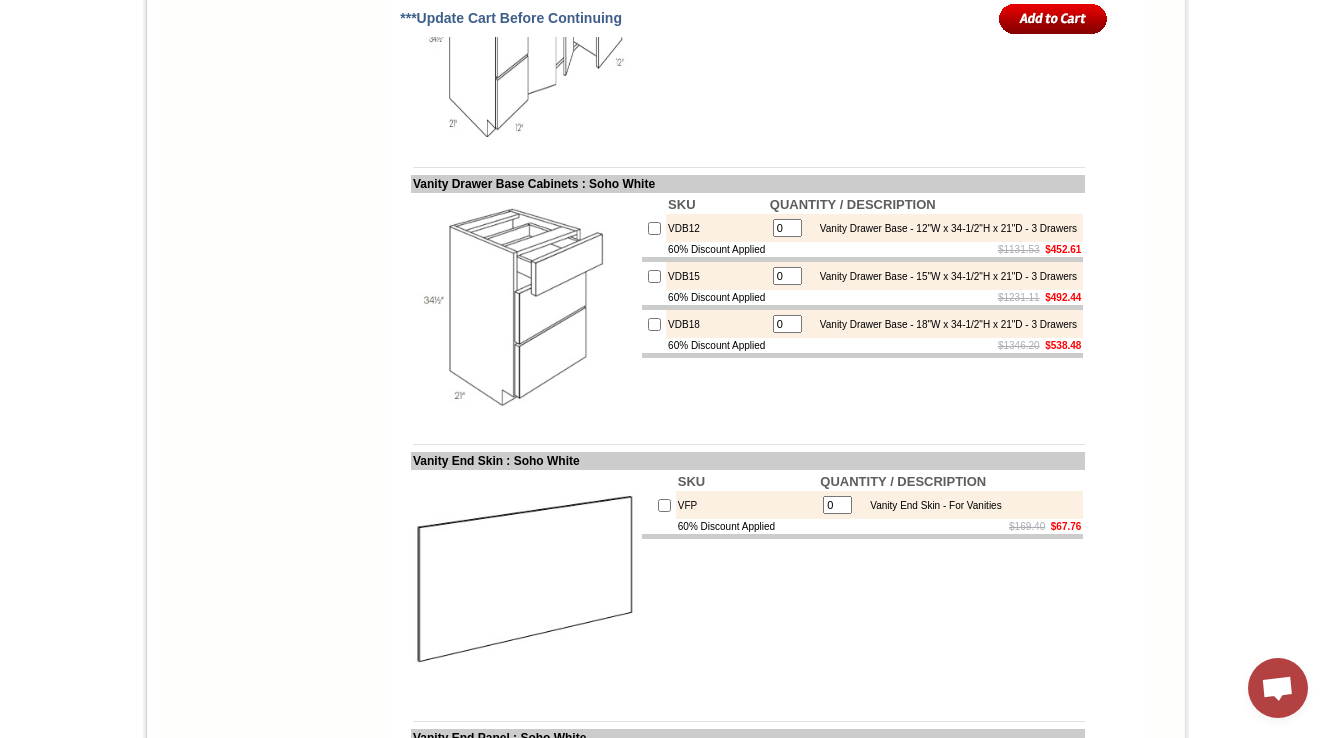 click on "1-888-621-0925
Contact Us   Find a Store   Send Us a Design   View Cart
Shipping* Unassembled 7 - 14 Business Days, Assembled** 10 - 17 Business Days
*Approximation **Assembly Fee Applies
Hurry! Offer Expires: Friday July 25th, 2025
Search
HOME
KITCHEN CABINETS IN-STOCK
GRANITE PRODUCTS
KITCHEN SINKS & FAUCETS
KNOBS & HANDLES" at bounding box center [666, -305] 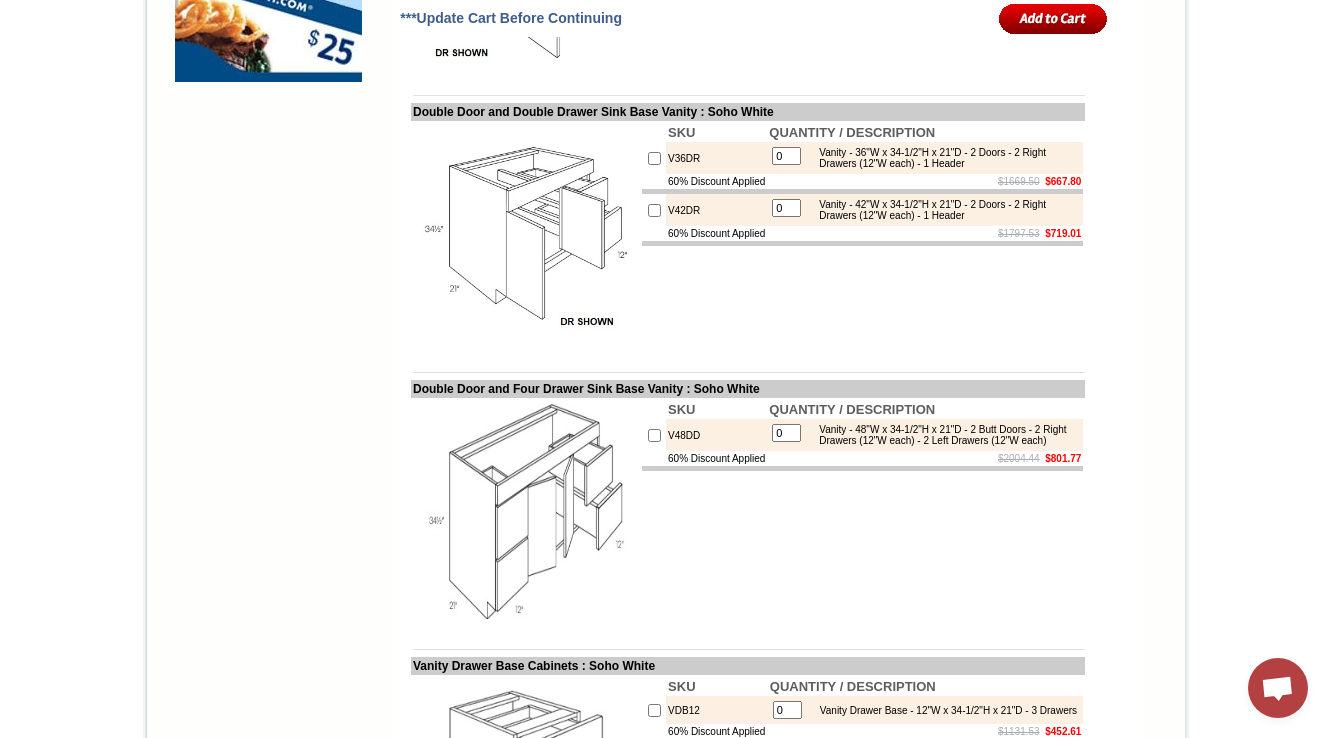 scroll, scrollTop: 1764, scrollLeft: 0, axis: vertical 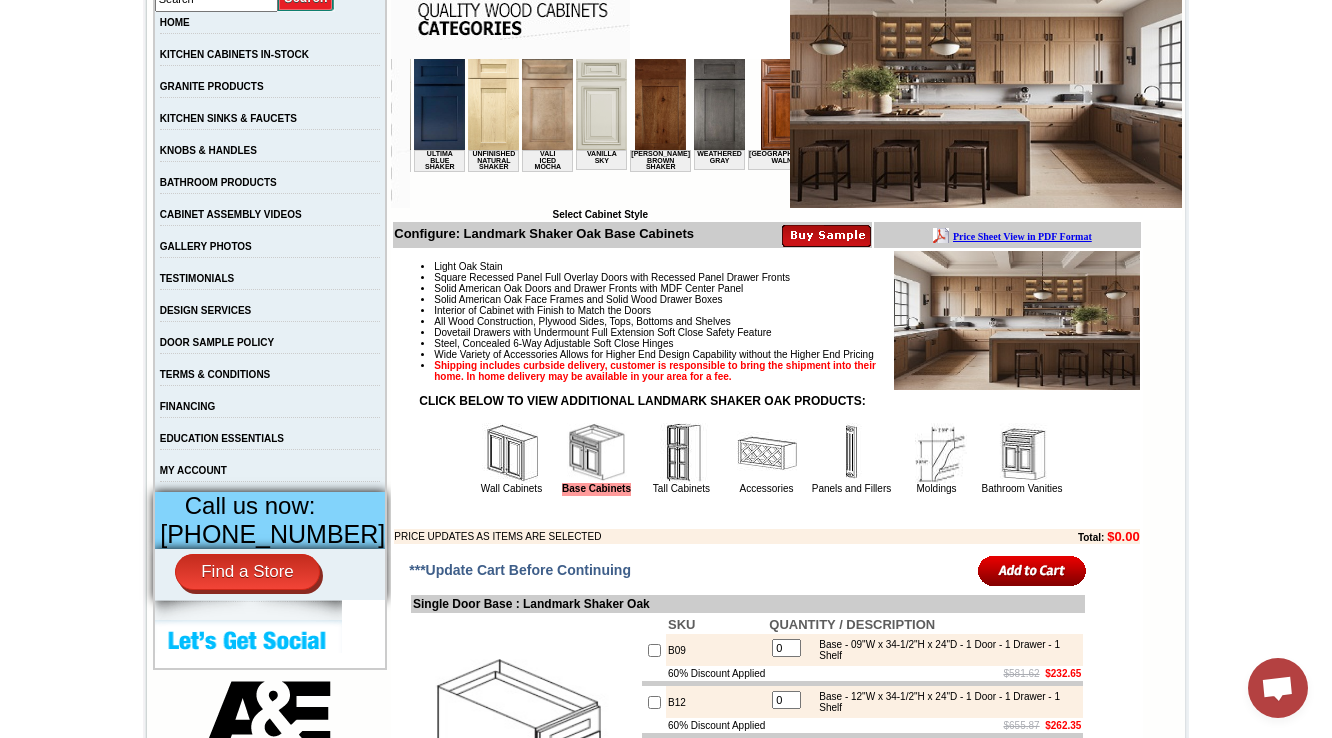 click at bounding box center [853, 104] 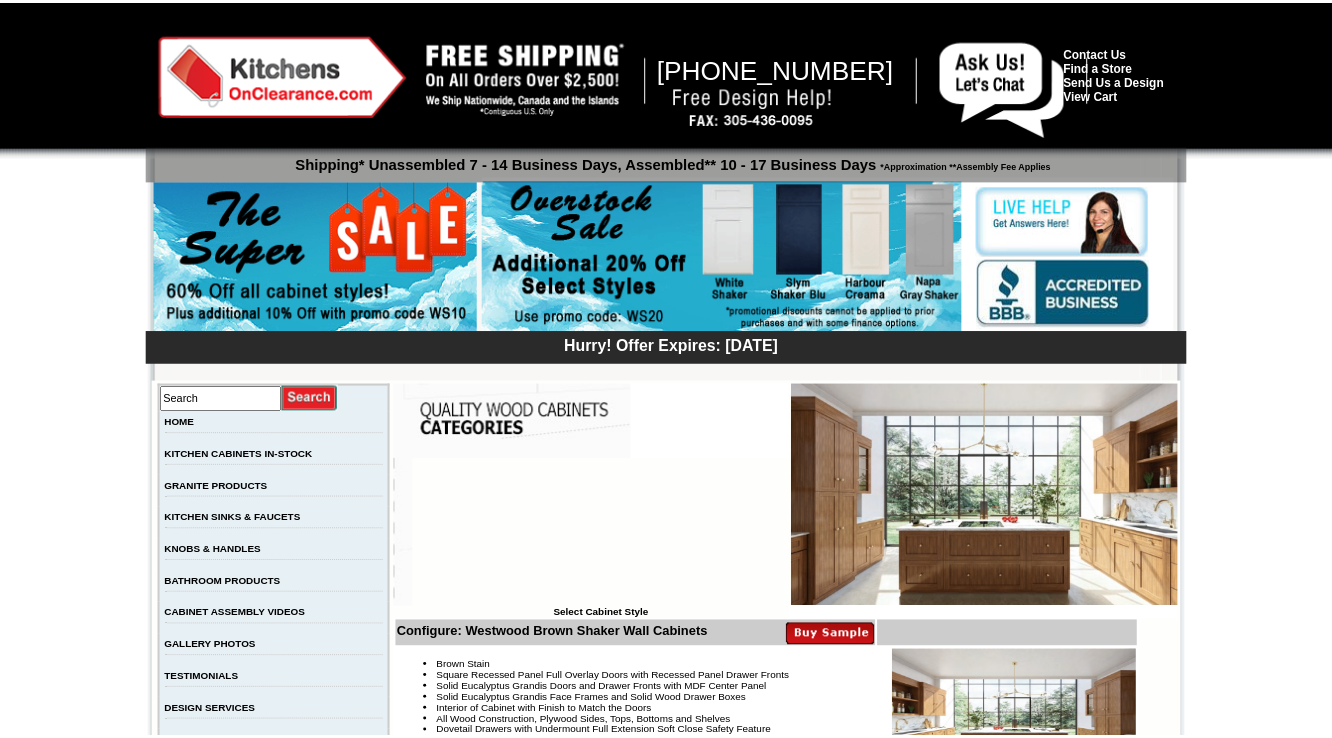 scroll, scrollTop: 0, scrollLeft: 0, axis: both 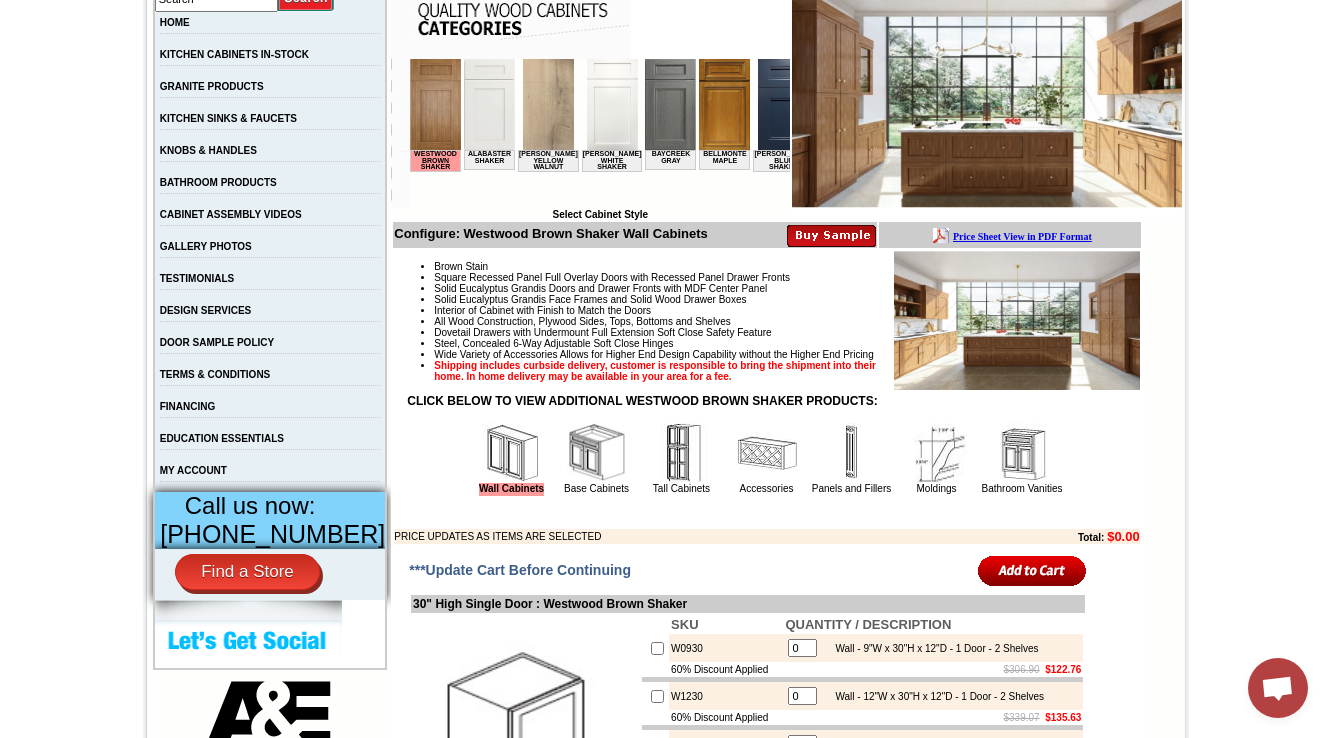 click on "Solid Eucalyptus Grandis Doors and Drawer Fronts with MDF Center Panel" at bounding box center (600, 288) 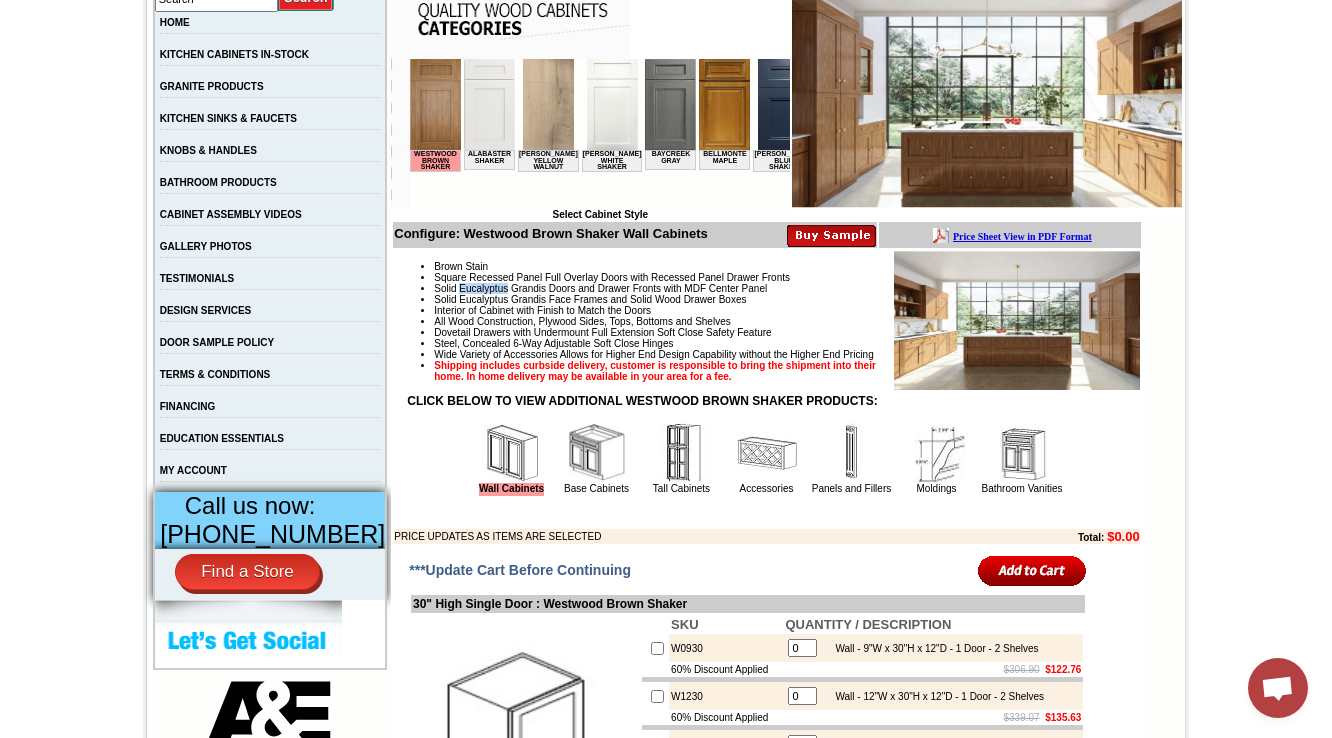 copy on "Eucalyptus" 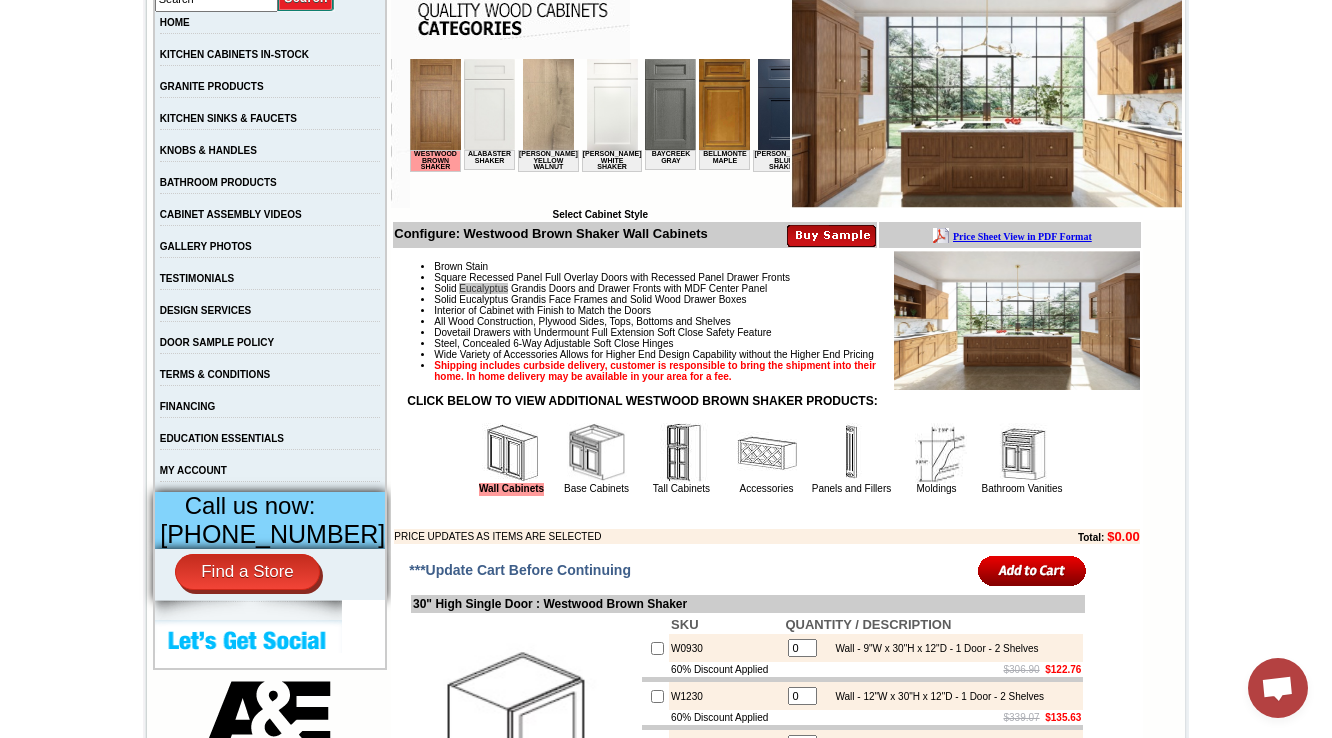scroll, scrollTop: 560, scrollLeft: 0, axis: vertical 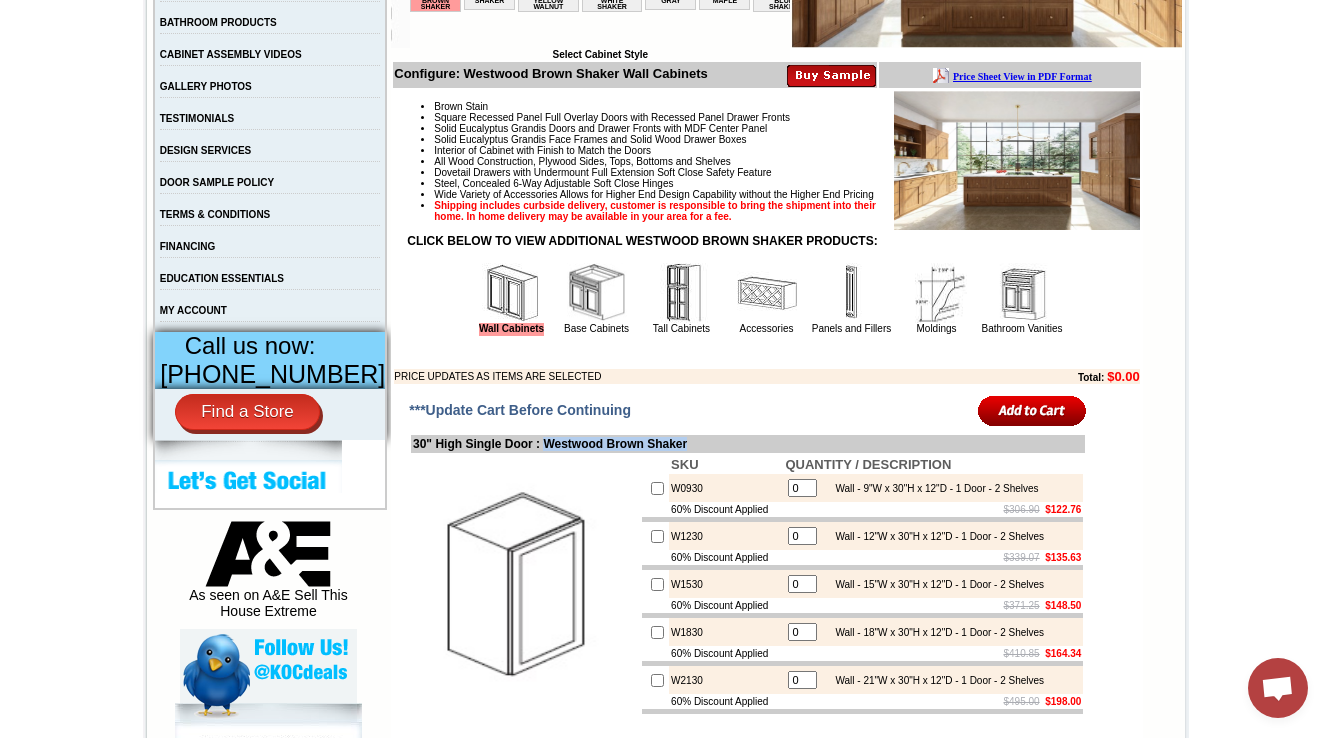 drag, startPoint x: 721, startPoint y: 480, endPoint x: 552, endPoint y: 480, distance: 169 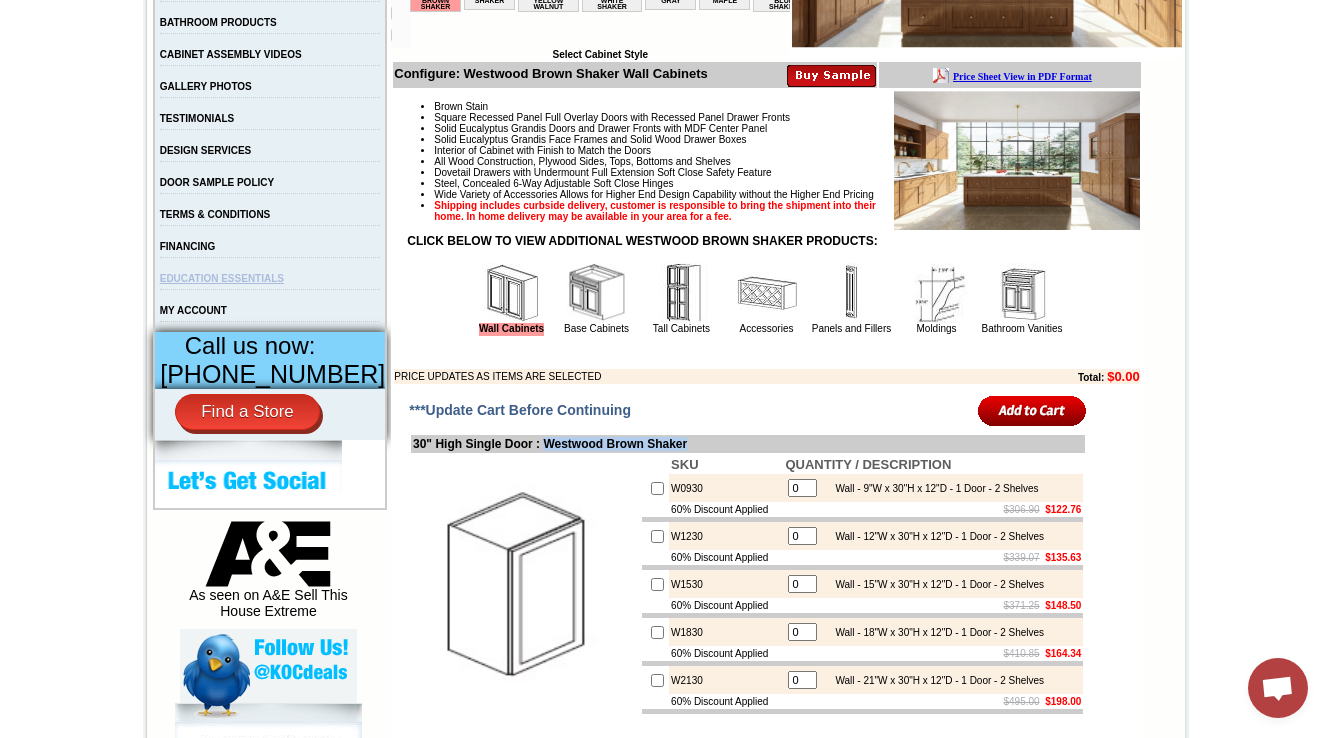 copy on "Westwood Brown Shaker" 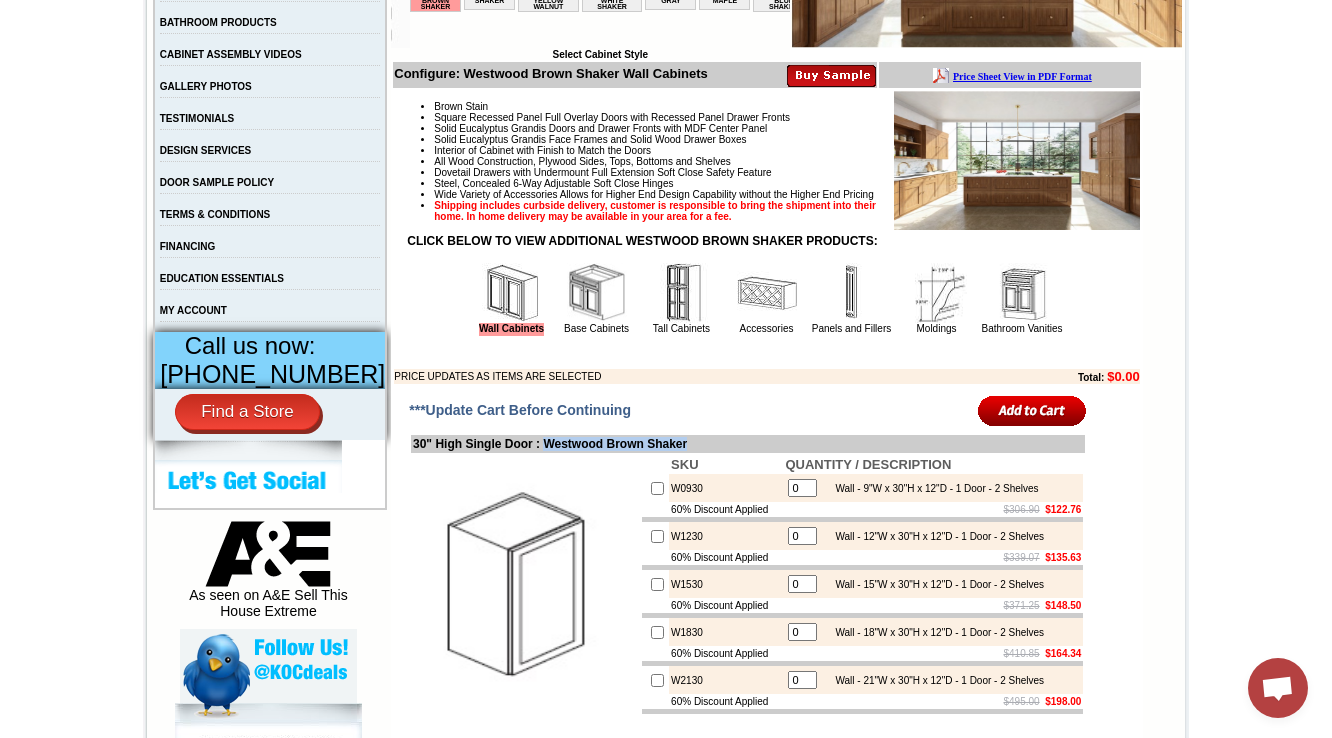 click on "30" High Single Door : Westwood Brown Shaker" at bounding box center [748, 444] 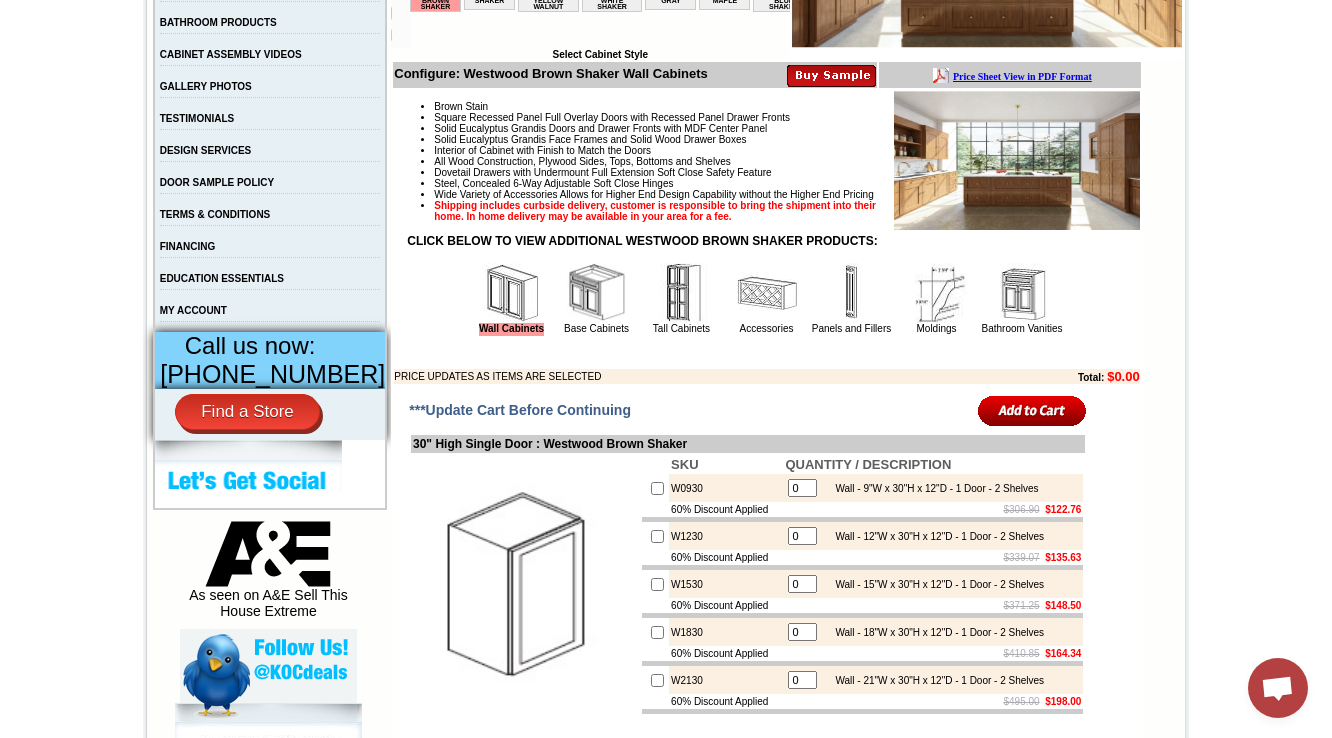 click at bounding box center [852, 293] 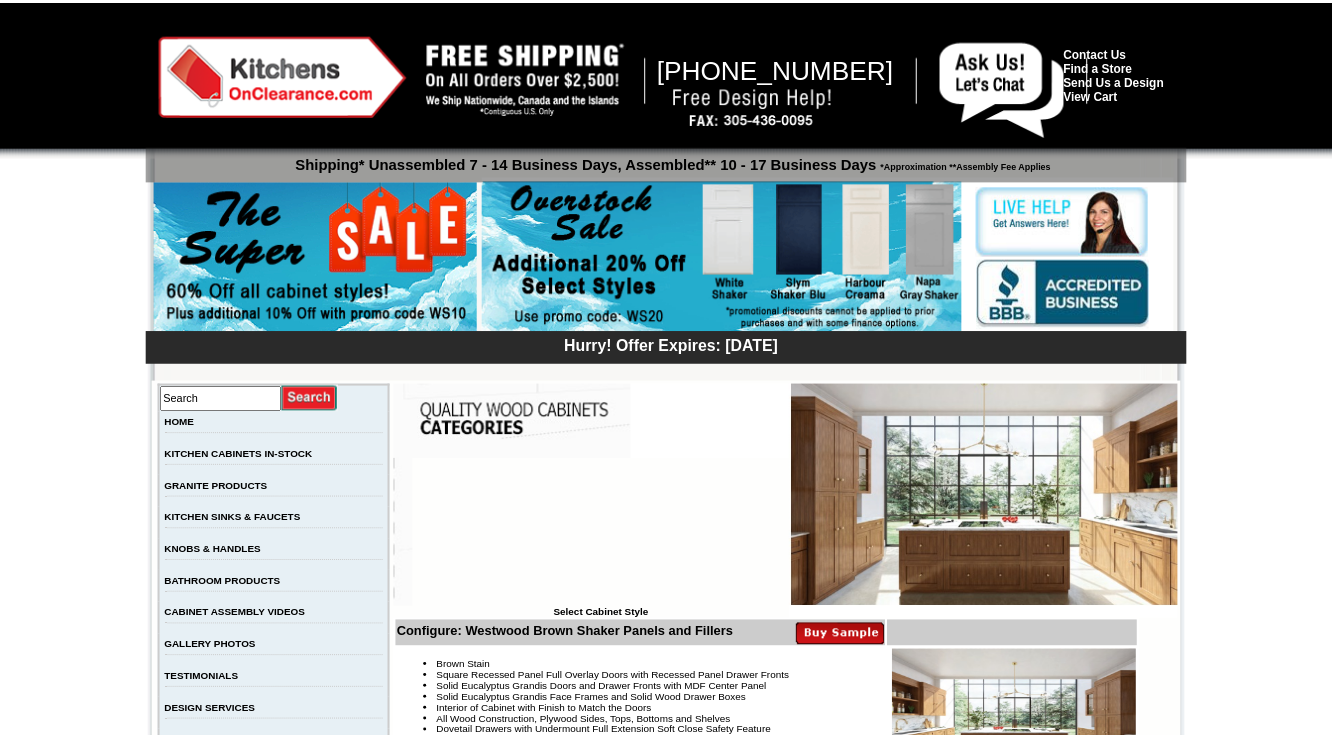scroll, scrollTop: 0, scrollLeft: 0, axis: both 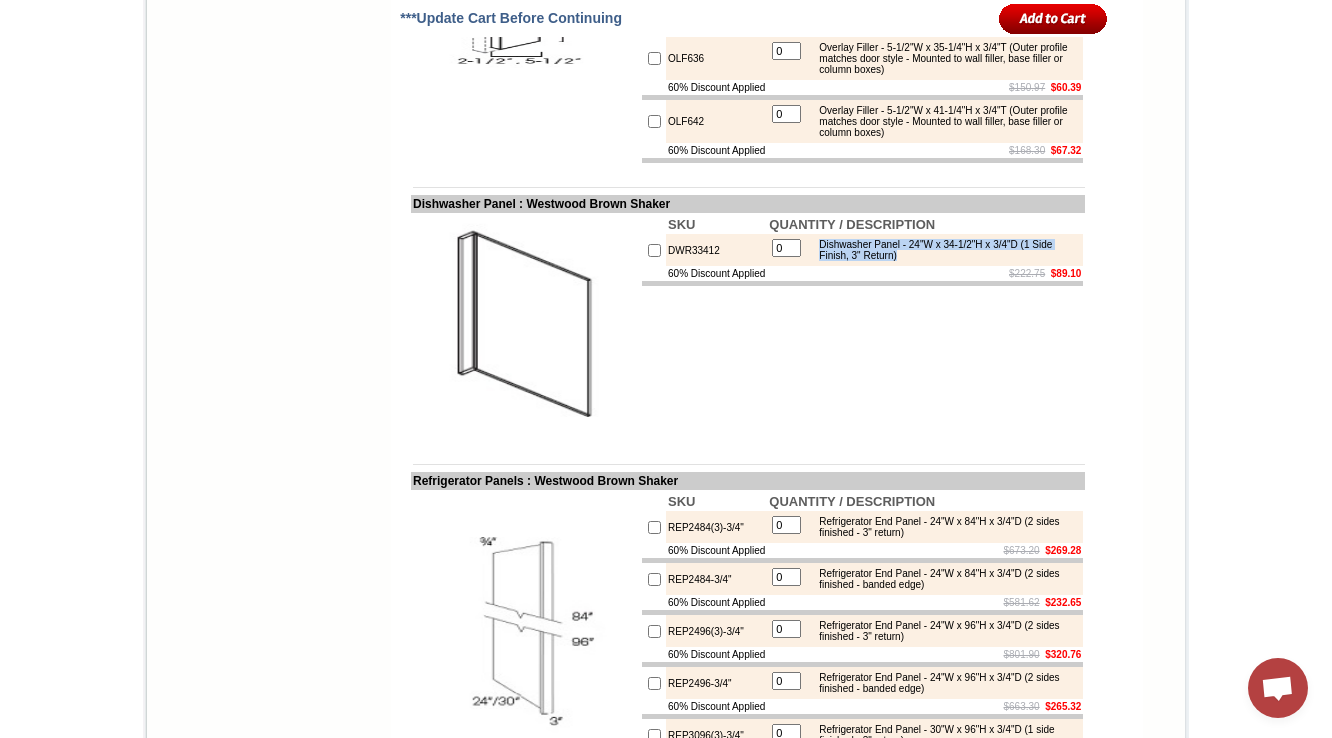drag, startPoint x: 938, startPoint y: 376, endPoint x: 816, endPoint y: 360, distance: 123.04471 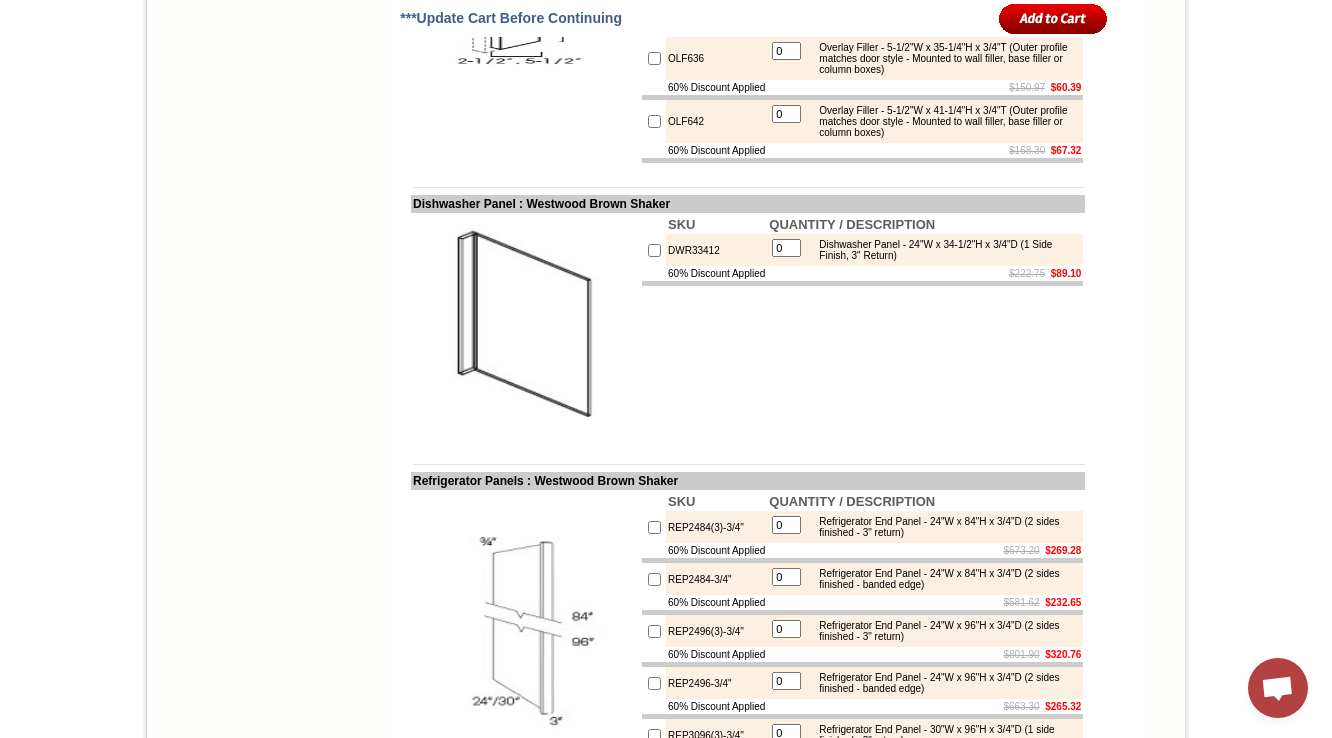 click on "SKU
QUANTITY / DESCRIPTION
DWR33412
0 Dishwasher Panel - 24"W x 34-1/2"H x 3/4"D (1 Side Finish, 3" Return)
60% Discount Applied
$222.75    $89.10" at bounding box center (862, 327) 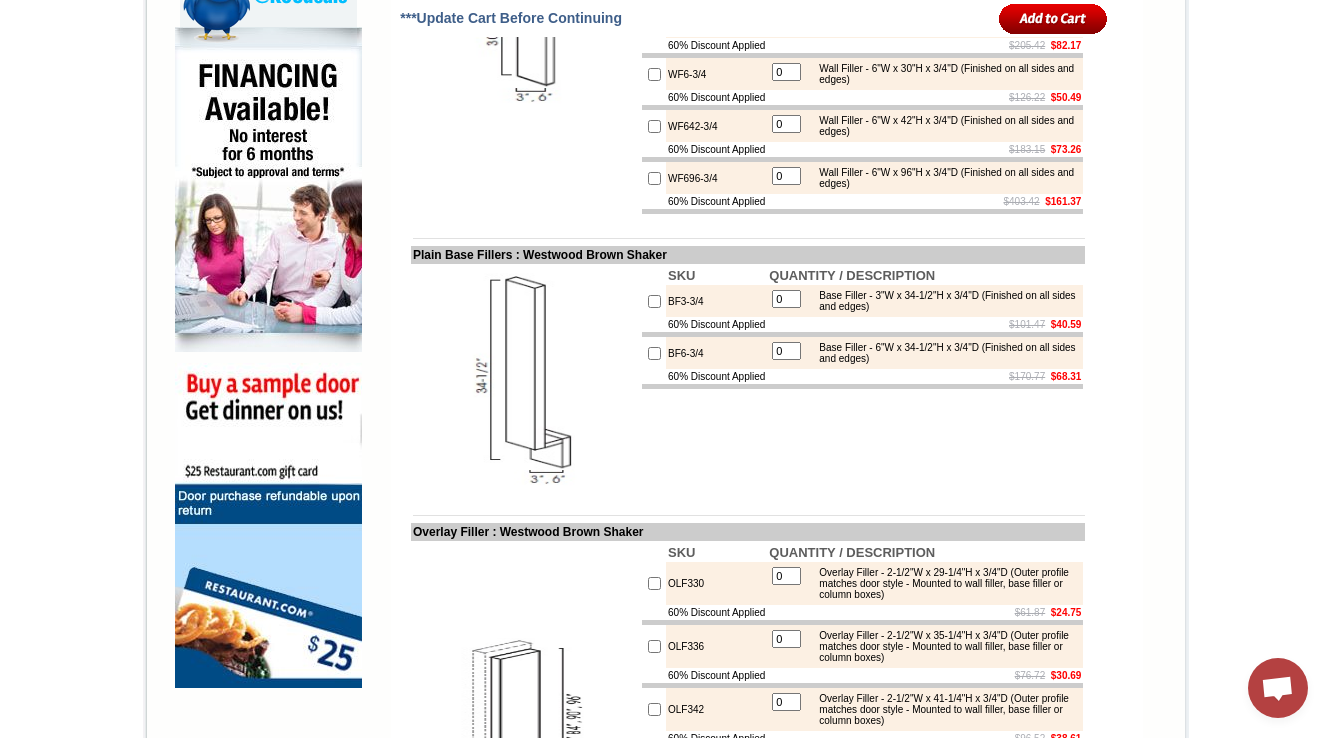 scroll, scrollTop: 1293, scrollLeft: 0, axis: vertical 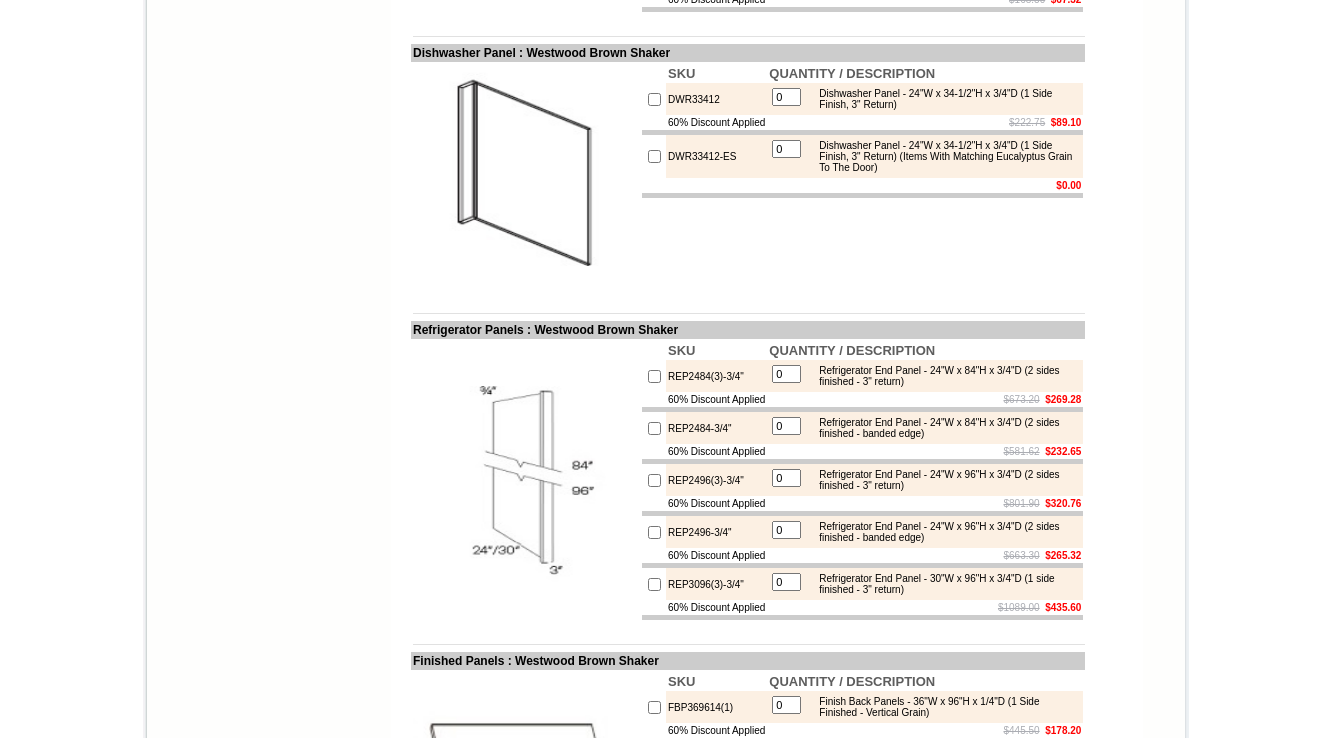 click at bounding box center [748, 313] 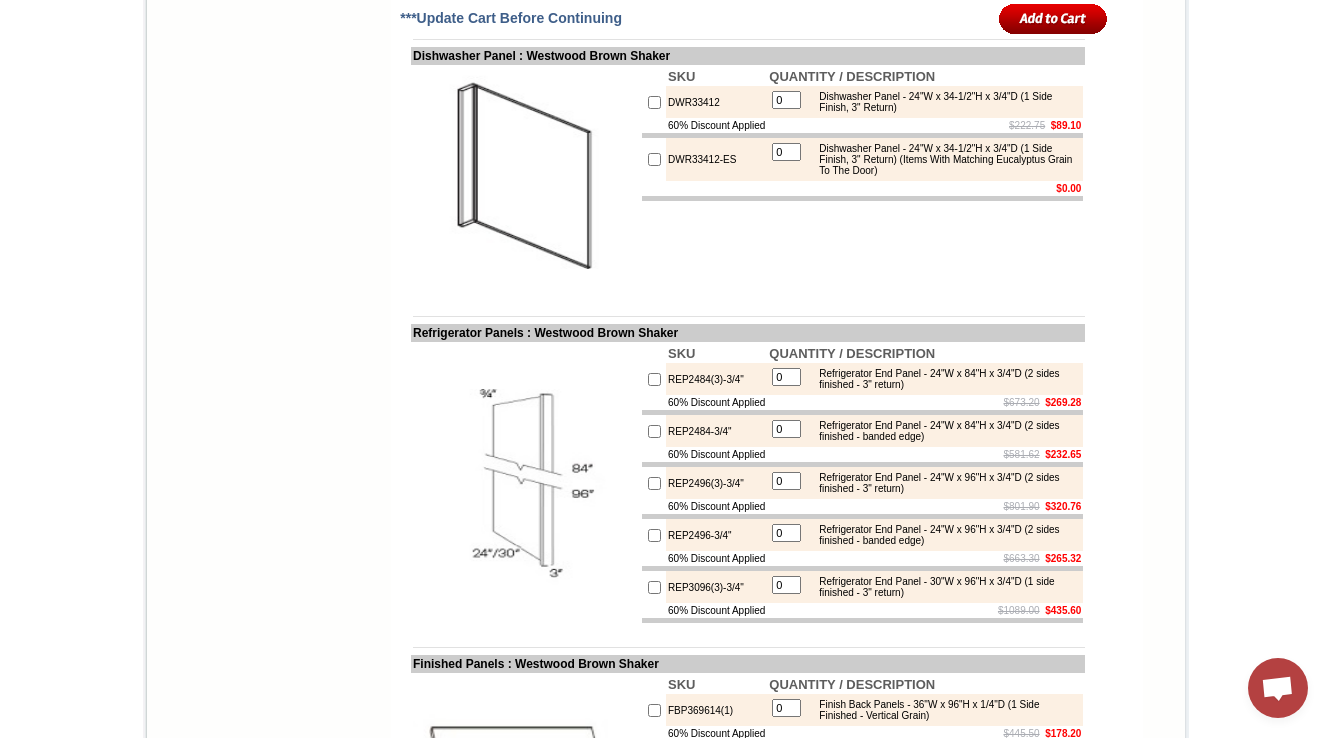 scroll, scrollTop: 2240, scrollLeft: 0, axis: vertical 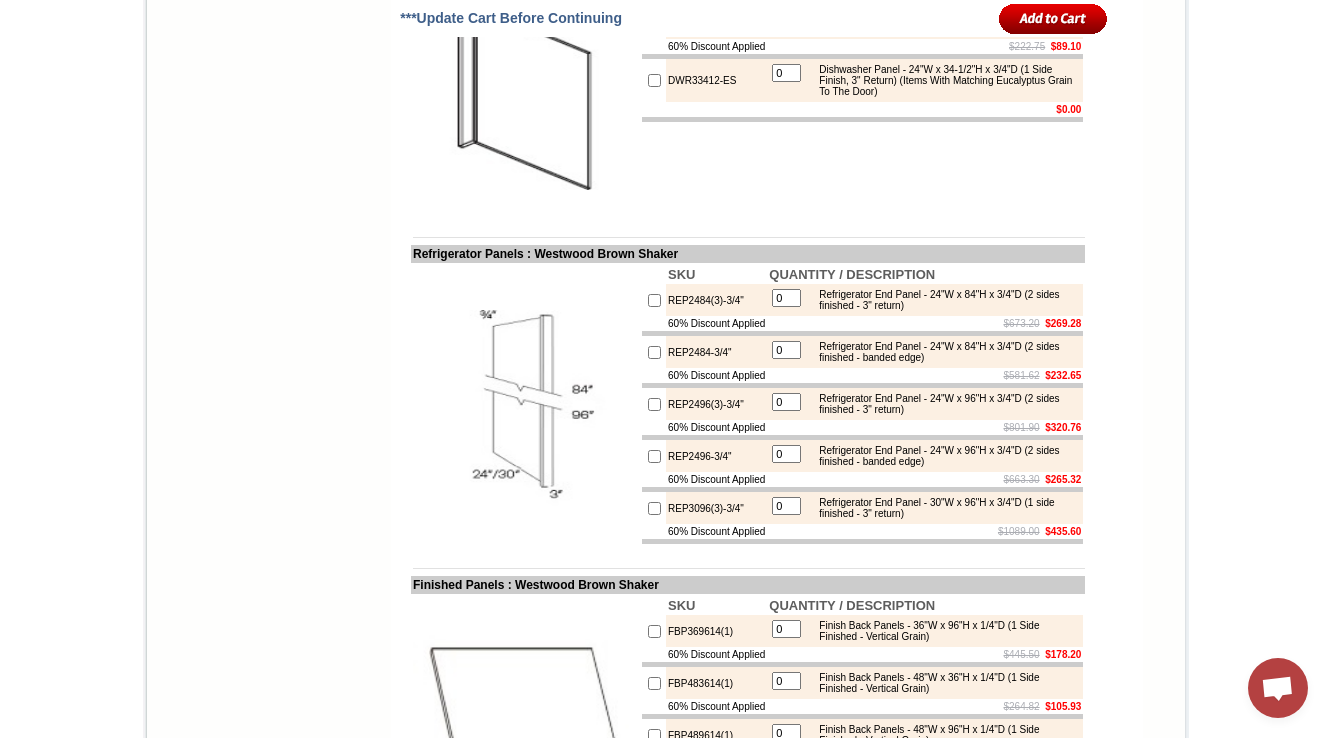 click on "SKU
QUANTITY / DESCRIPTION
DWR33412
0 Dishwasher Panel - 24"W x 34-1/2"H x 3/4"D (1 Side Finish, 3" Return)
60% Discount Applied
$222.75    $89.10
DWR33412-ES
0 Dishwasher Panel - 24"W x 34-1/2"H x 3/4"D (1 Side Finish, 3" Return) (Items With Matching Eucalyptus Grain To The Door)
$0.00" at bounding box center (862, 100) 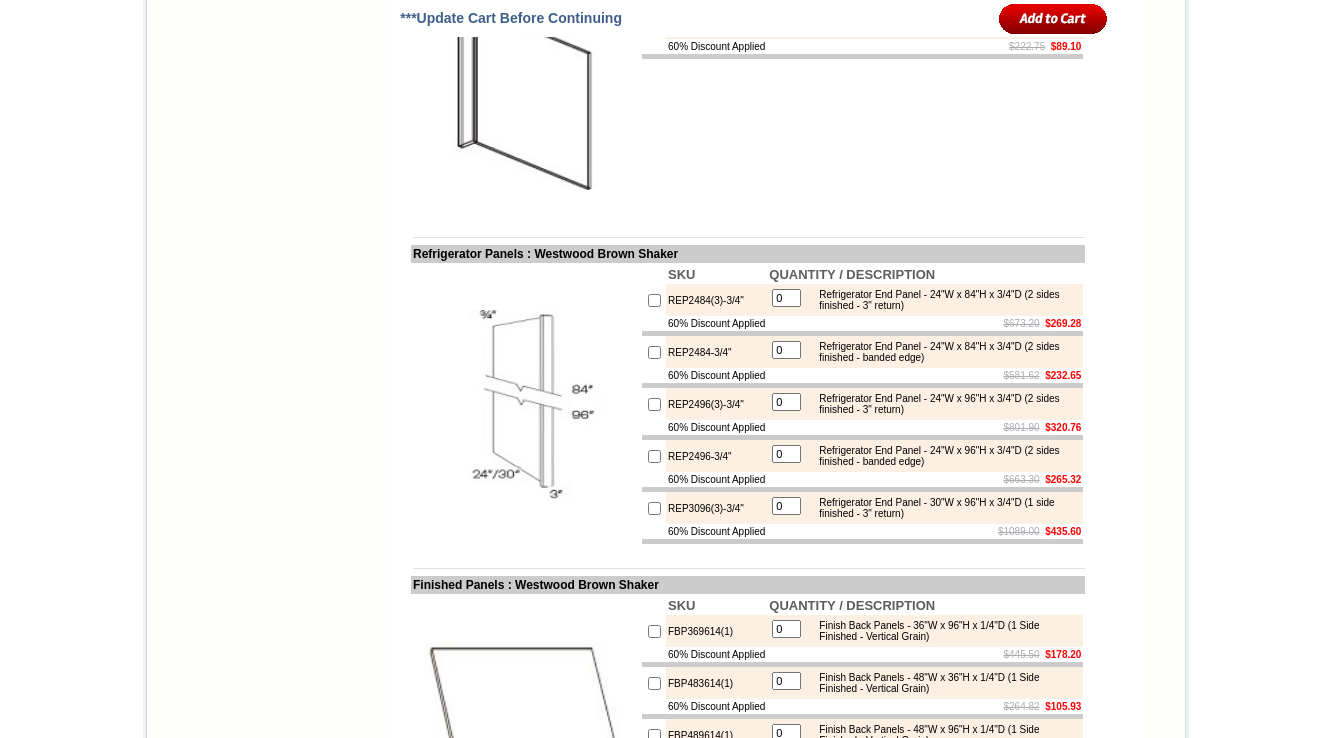 scroll, scrollTop: 2240, scrollLeft: 0, axis: vertical 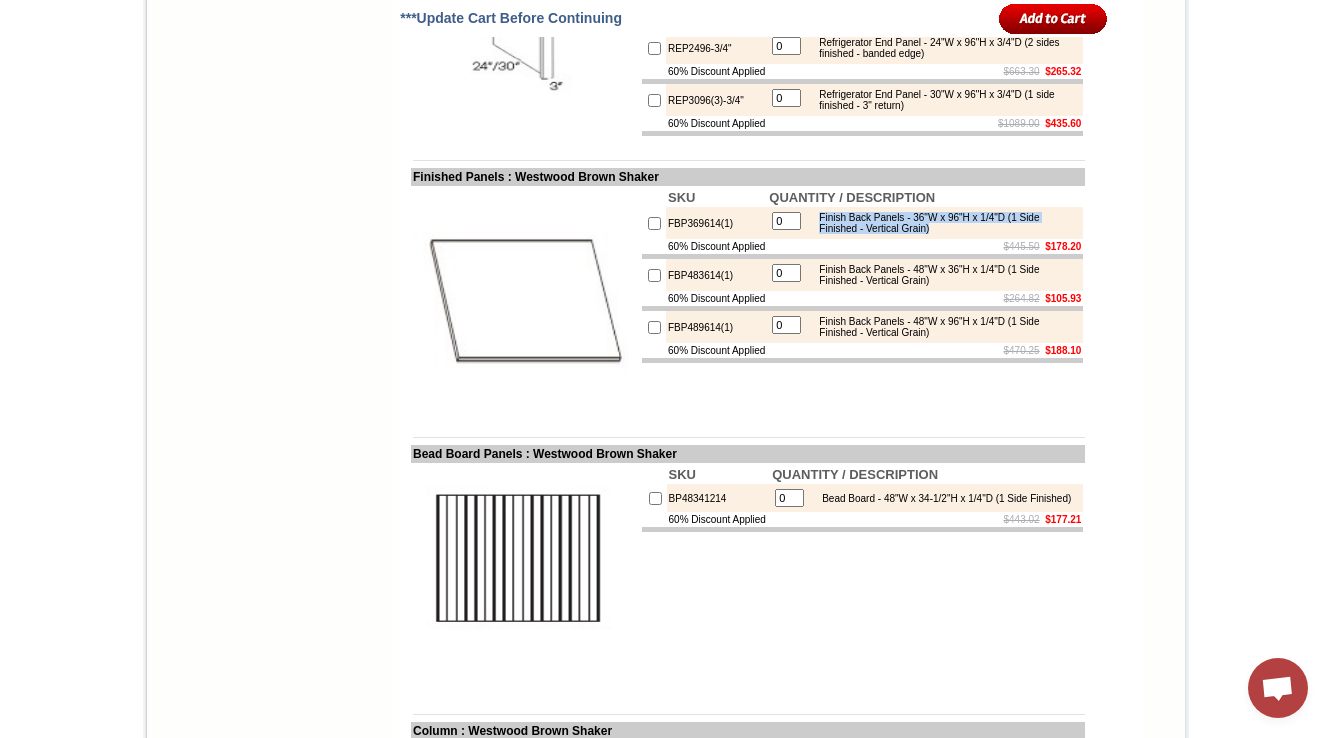 drag, startPoint x: 818, startPoint y: 362, endPoint x: 988, endPoint y: 382, distance: 171.17242 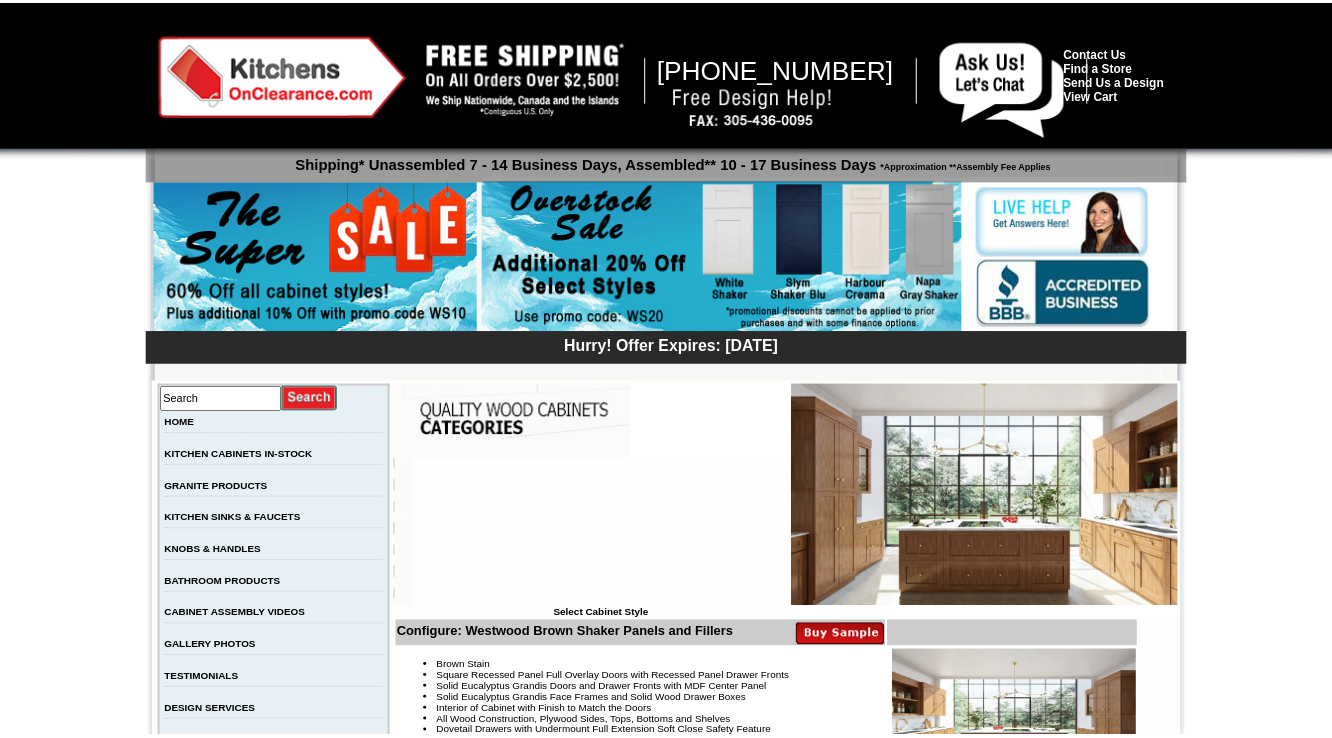 scroll, scrollTop: 2648, scrollLeft: 0, axis: vertical 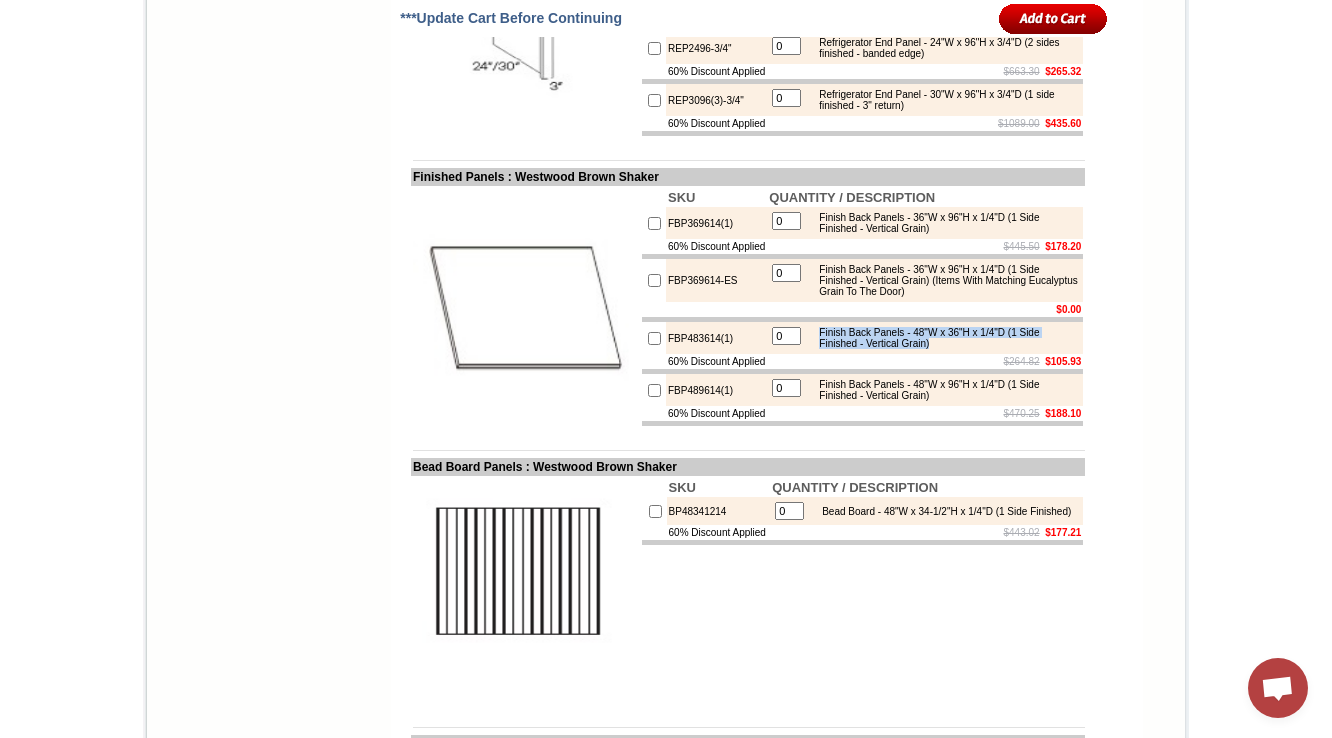 drag, startPoint x: 818, startPoint y: 488, endPoint x: 975, endPoint y: 502, distance: 157.62297 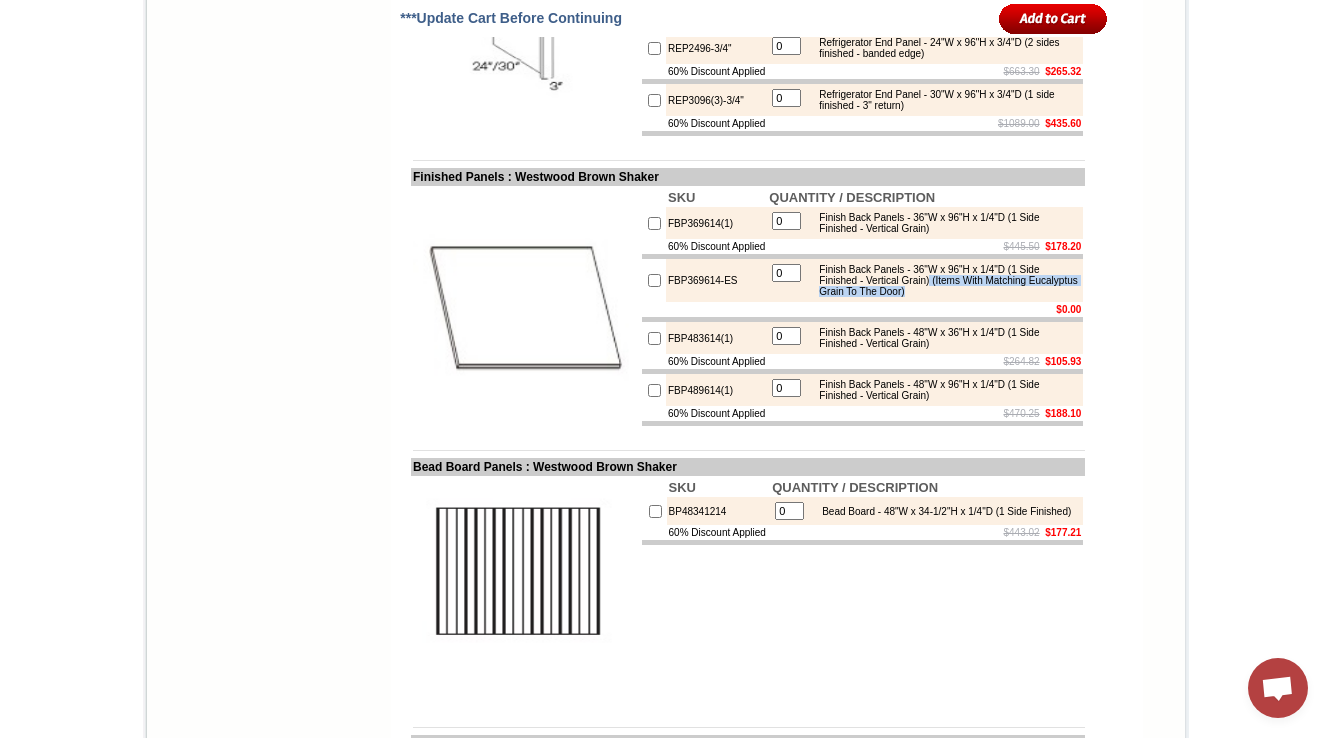 drag, startPoint x: 1032, startPoint y: 444, endPoint x: 970, endPoint y: 433, distance: 62.968246 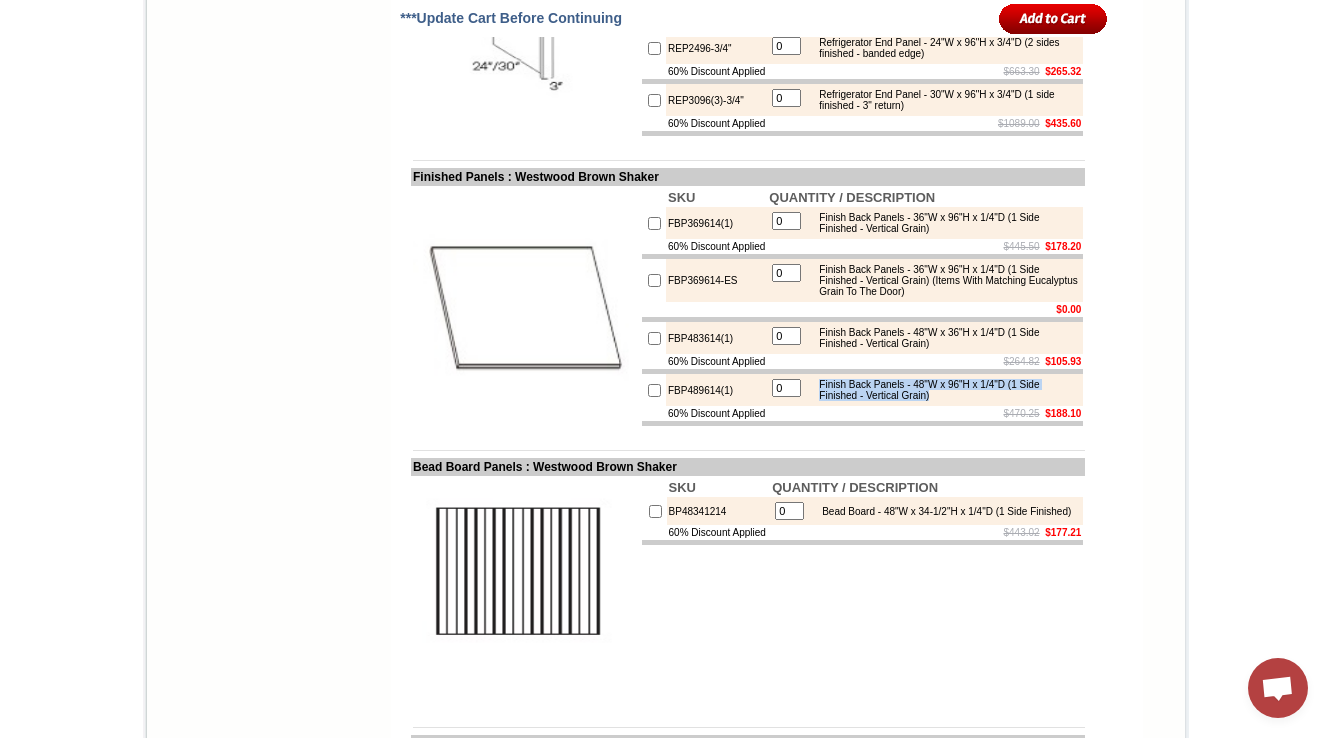 drag, startPoint x: 820, startPoint y: 548, endPoint x: 971, endPoint y: 558, distance: 151.33076 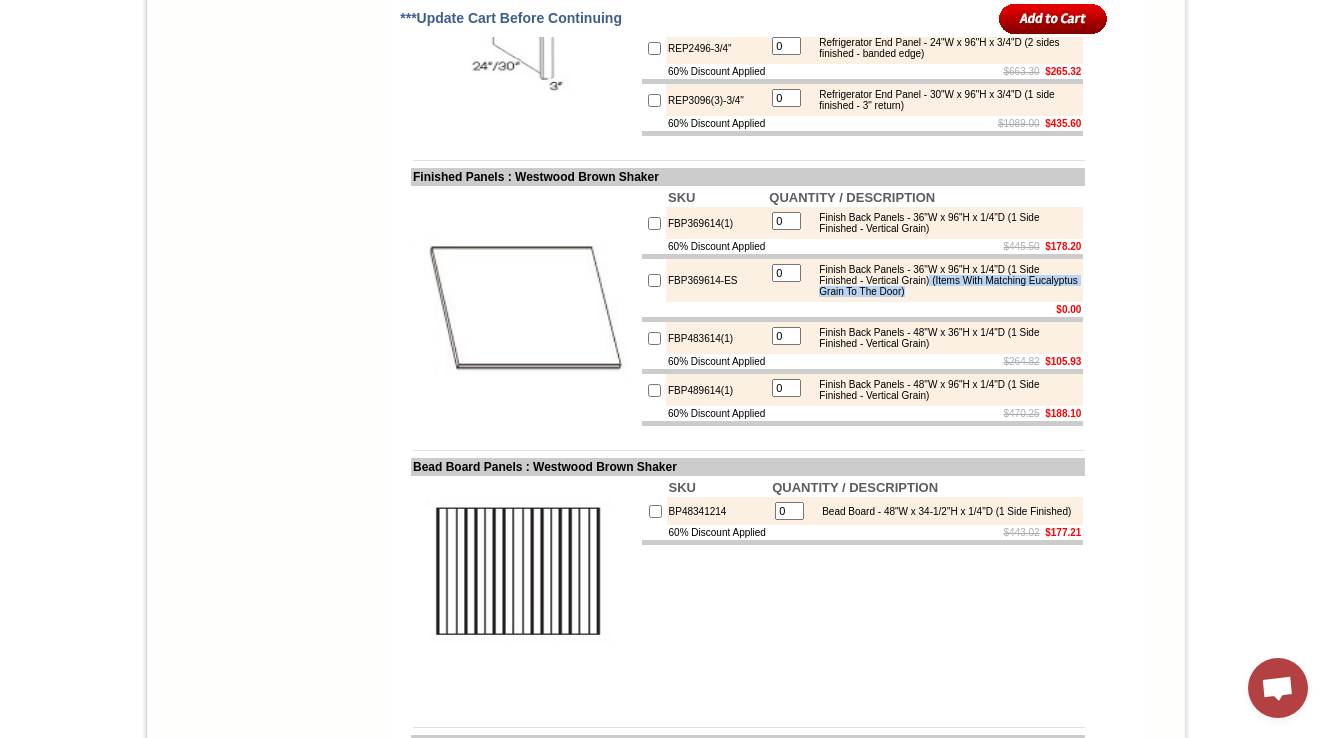 drag, startPoint x: 1020, startPoint y: 445, endPoint x: 968, endPoint y: 436, distance: 52.773098 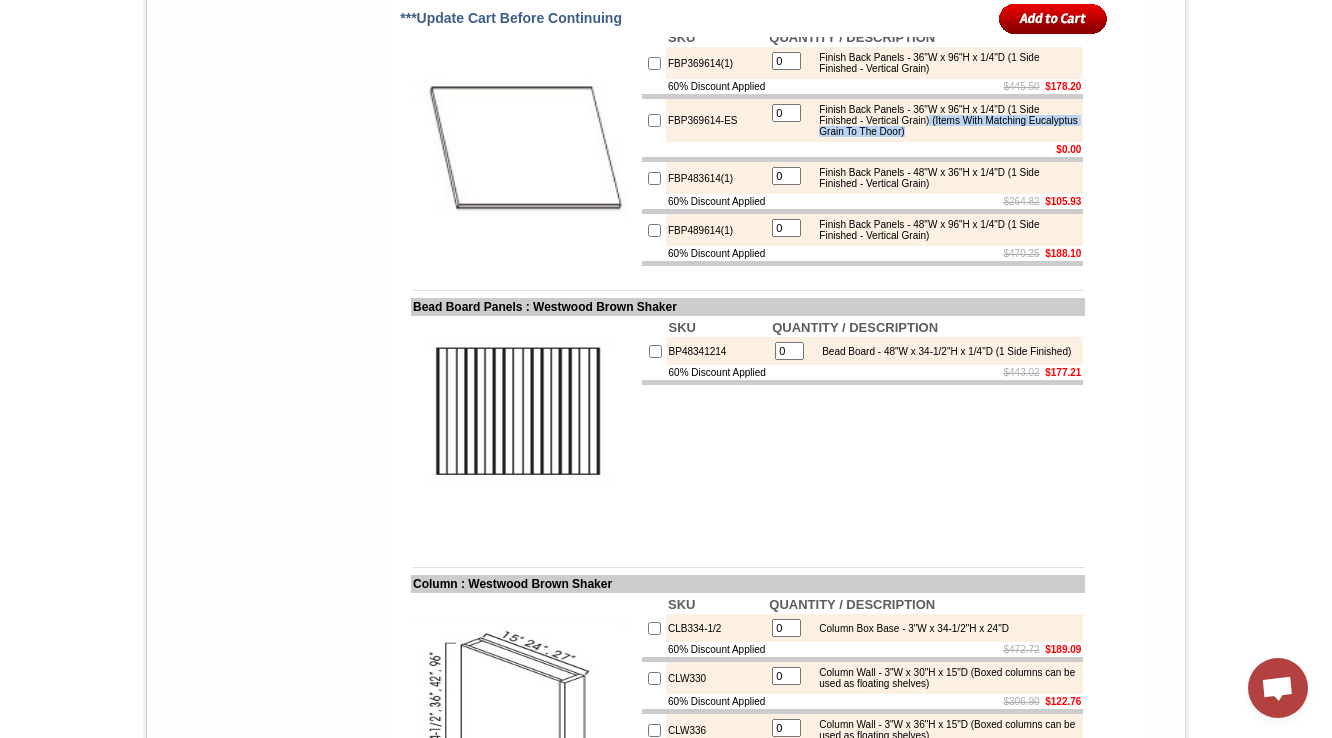 scroll, scrollTop: 2853, scrollLeft: 0, axis: vertical 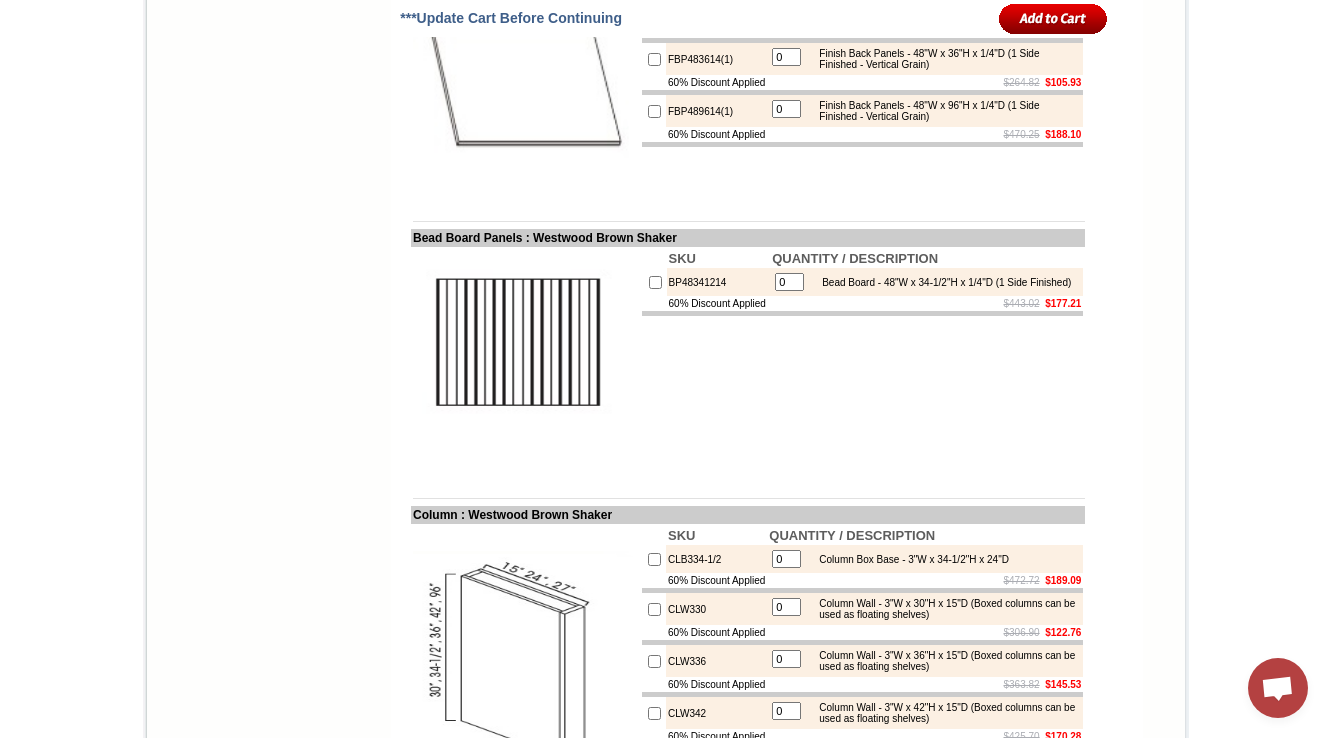 drag, startPoint x: 393, startPoint y: 104, endPoint x: 495, endPoint y: 105, distance: 102.0049 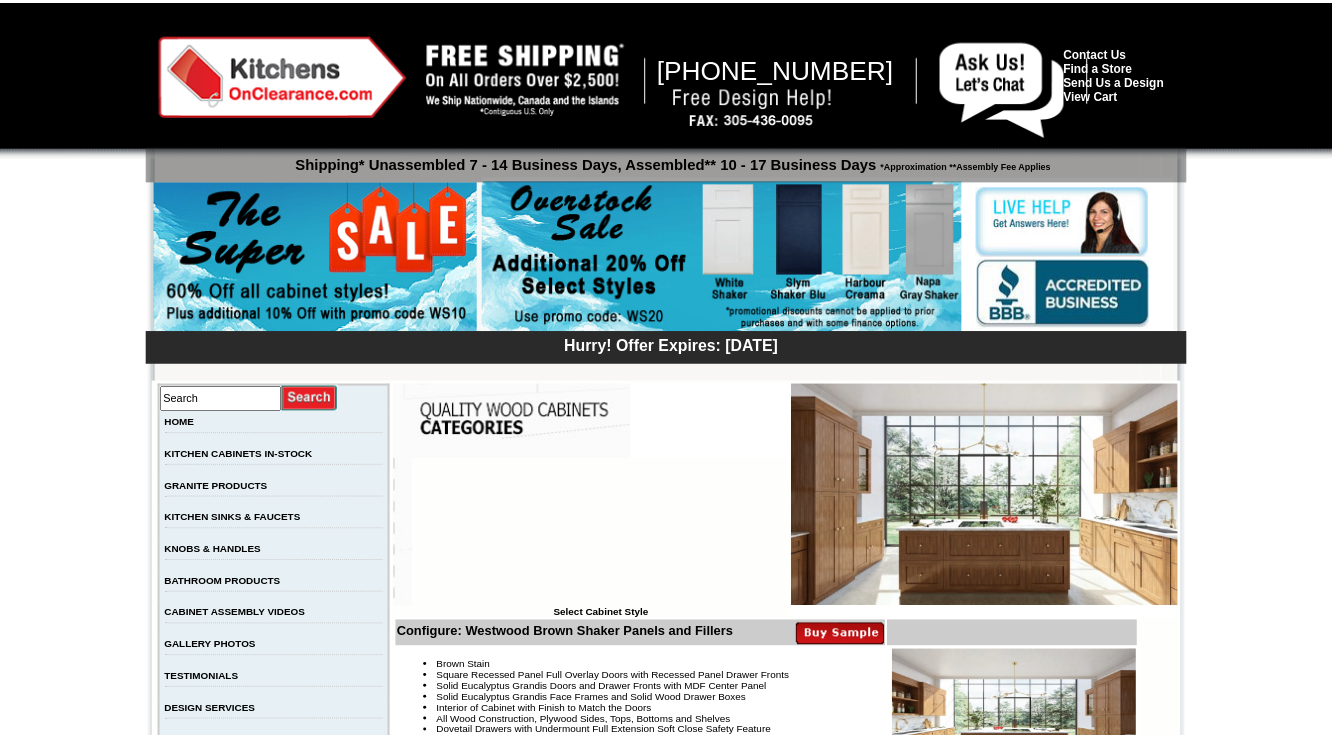 scroll, scrollTop: 2864, scrollLeft: 0, axis: vertical 